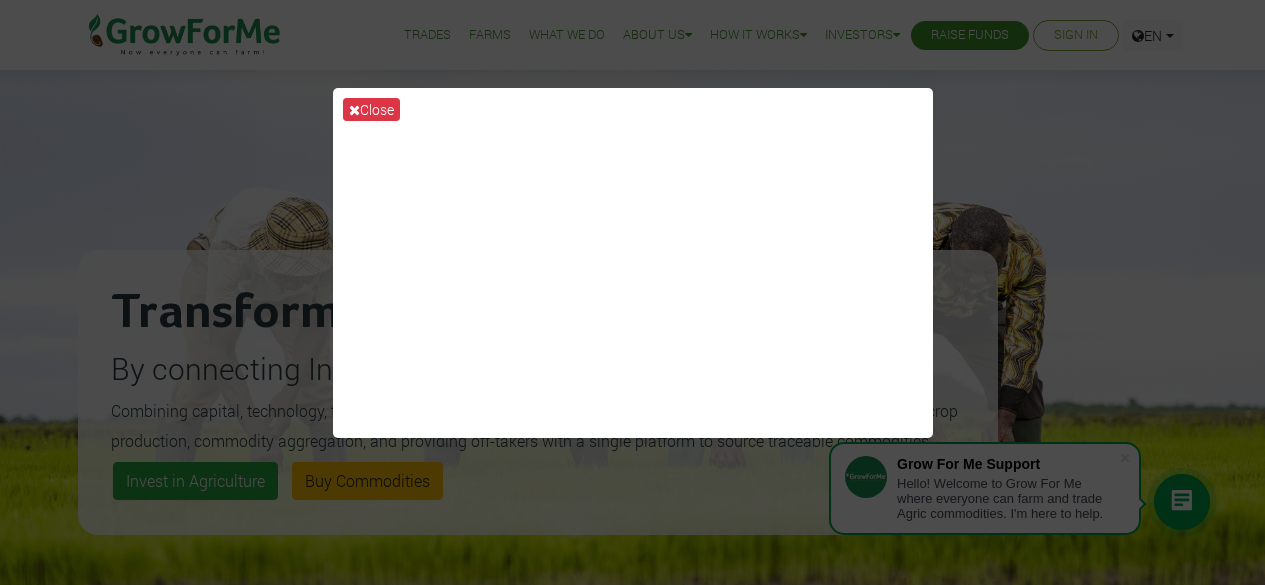 scroll, scrollTop: 0, scrollLeft: 0, axis: both 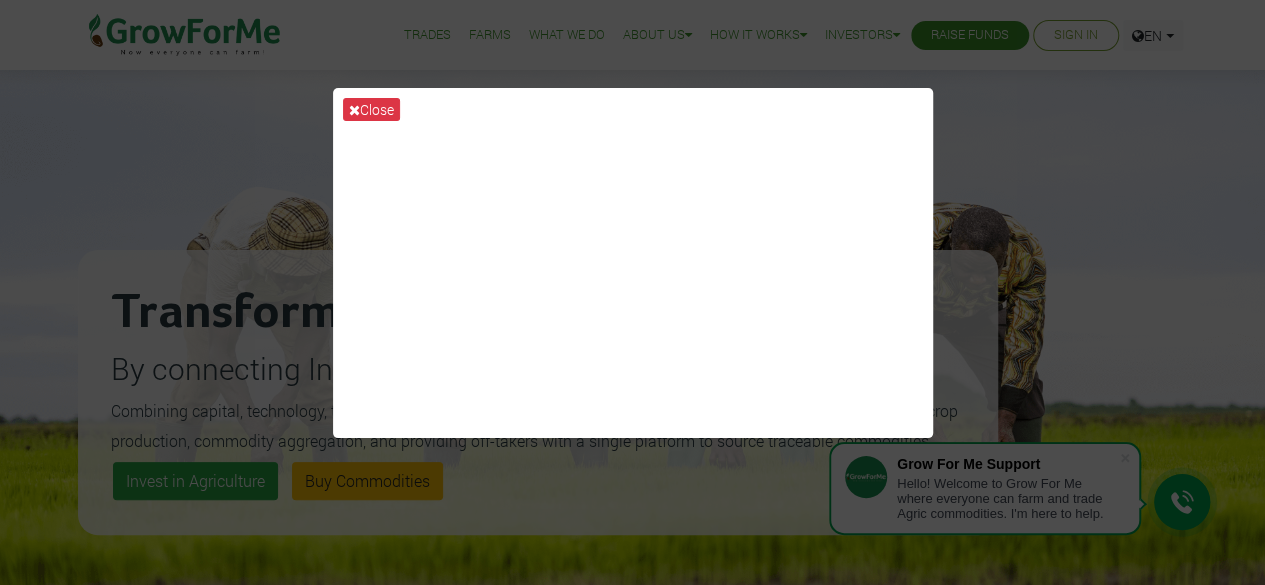 click on "Close" at bounding box center [632, 292] 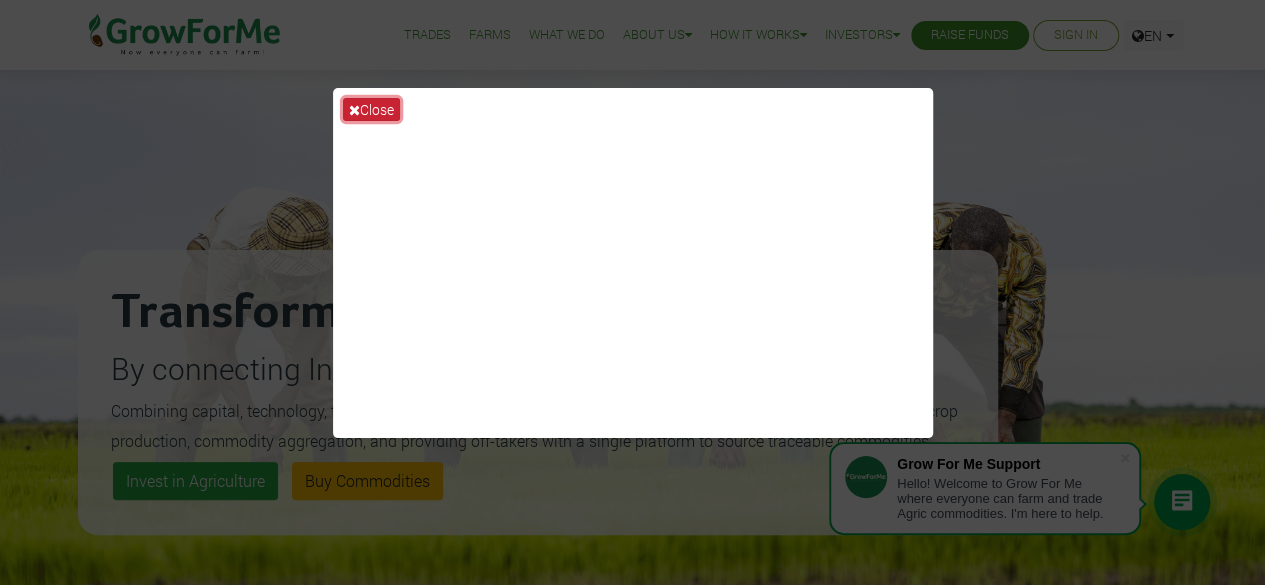 click on "Close" at bounding box center (371, 109) 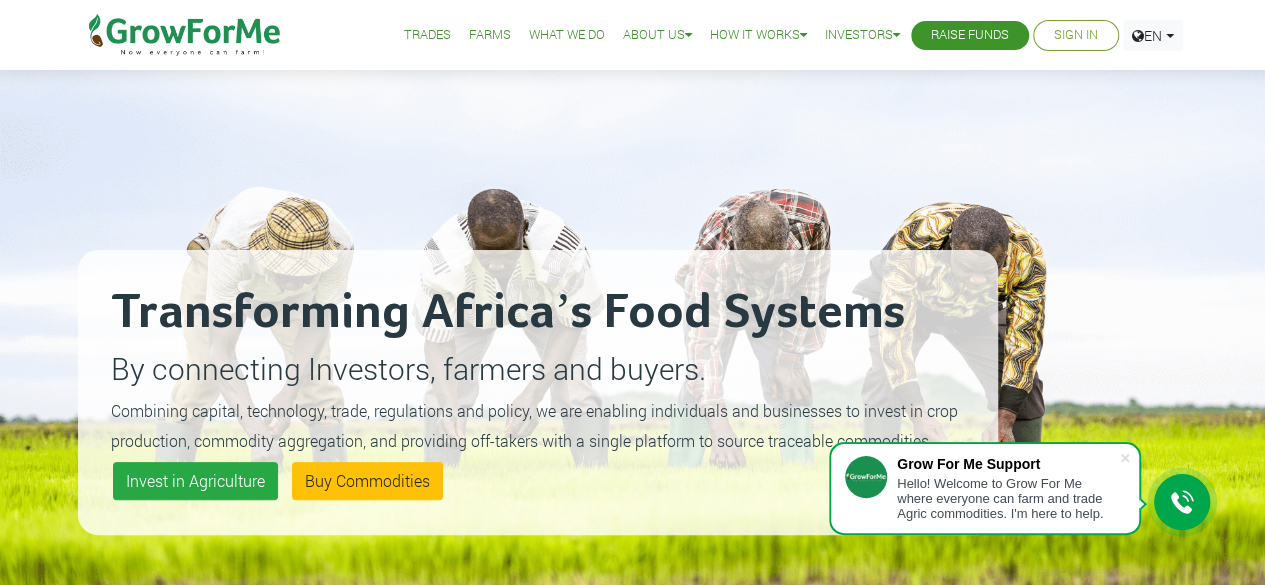 click on "Sign In" at bounding box center [1076, 35] 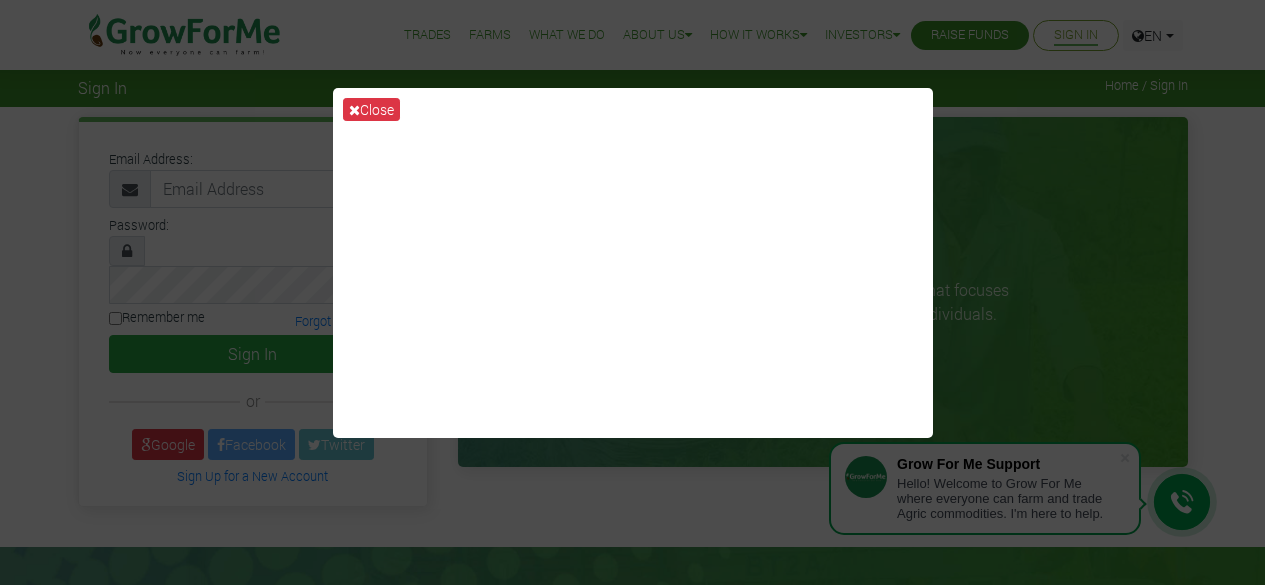 scroll, scrollTop: 0, scrollLeft: 0, axis: both 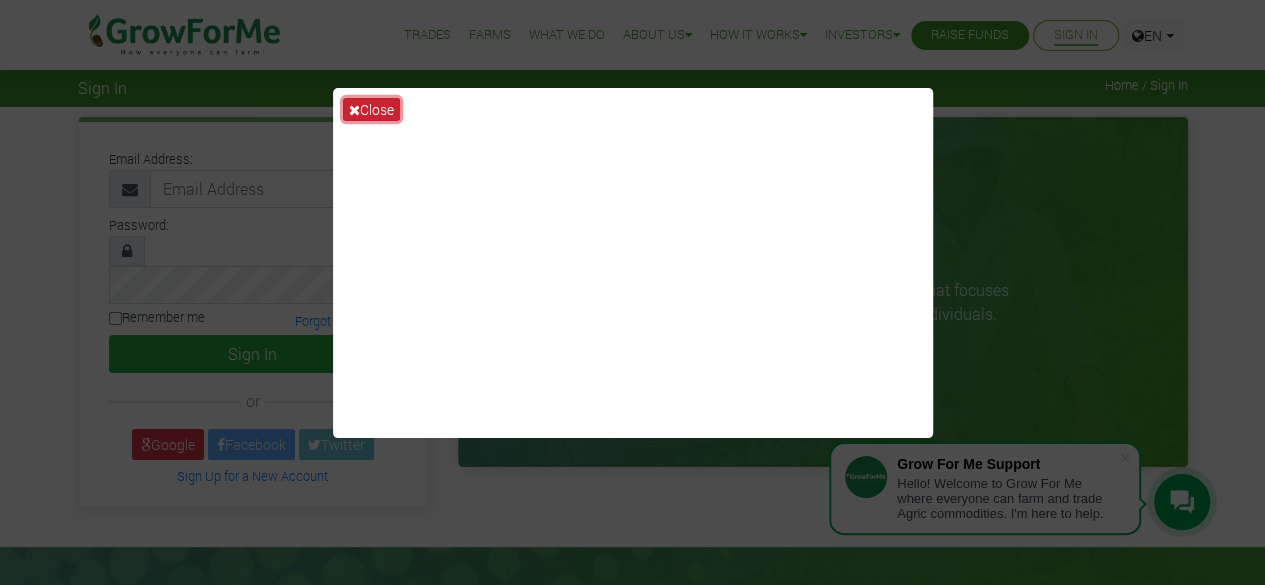 click on "Close" at bounding box center [371, 109] 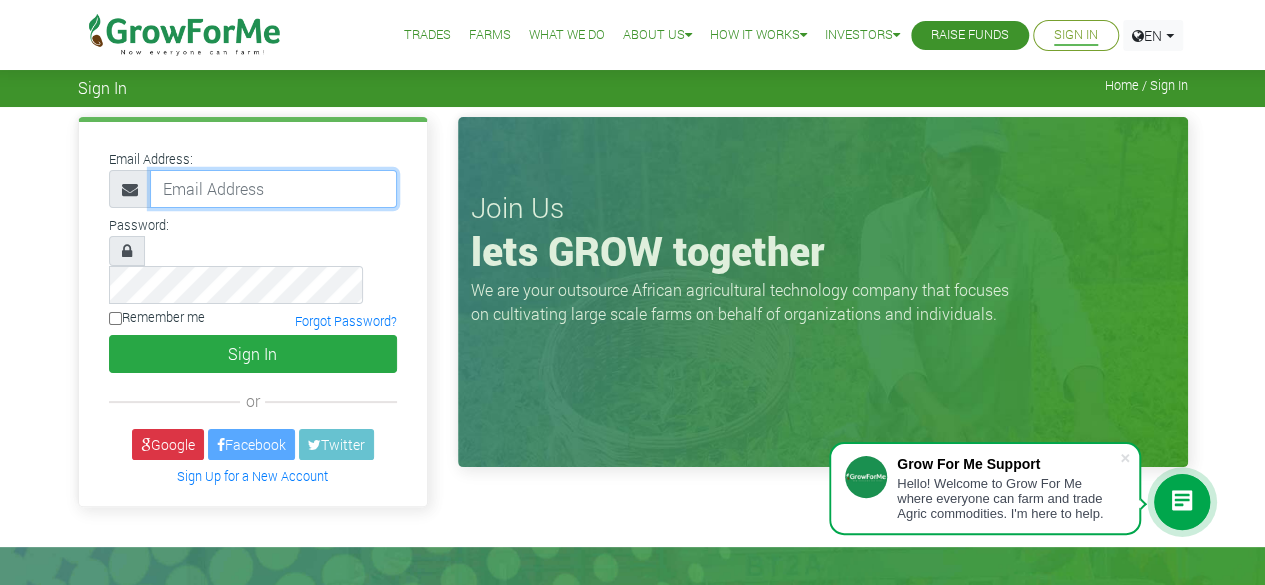 click at bounding box center [273, 189] 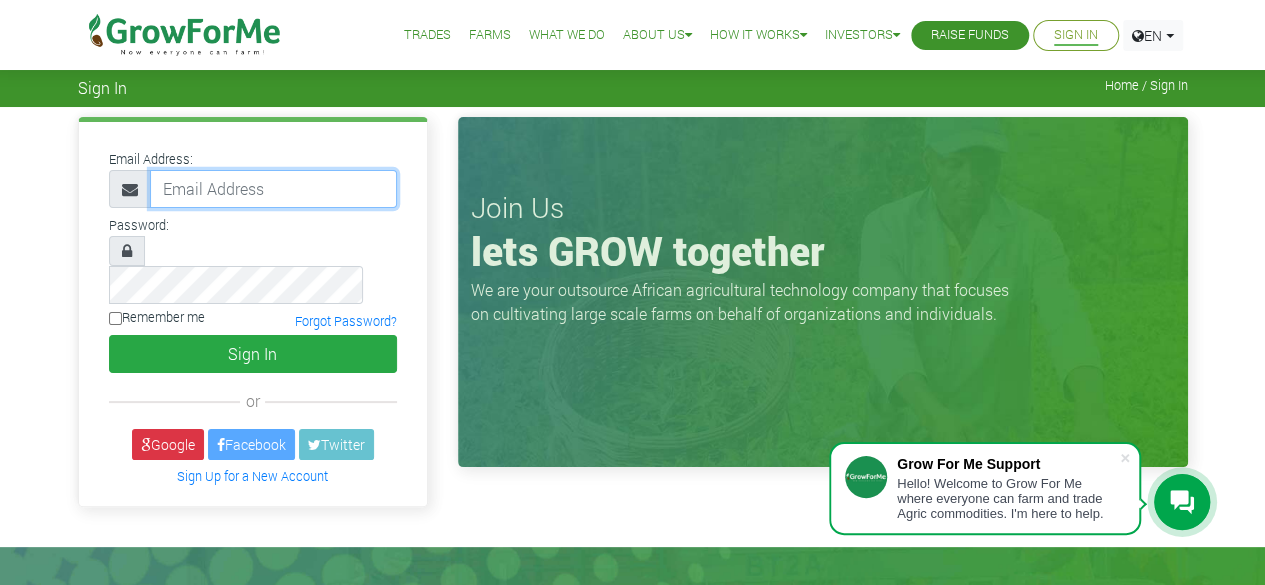 type on "bernard.amartey07@gmail.com" 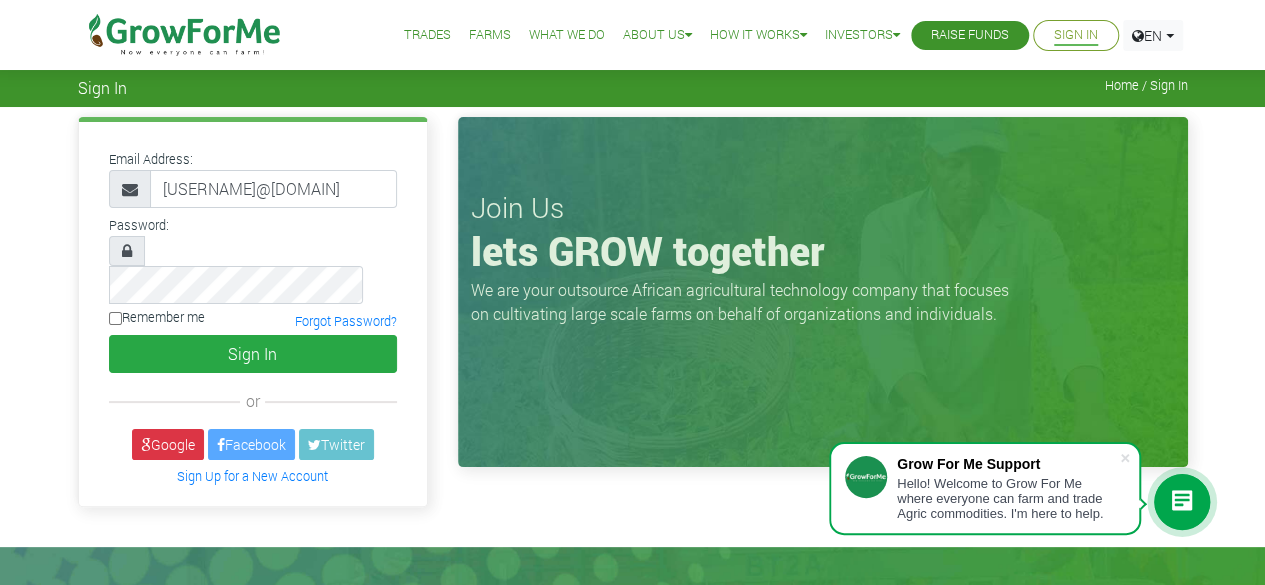 click on "Remember me" at bounding box center [115, 318] 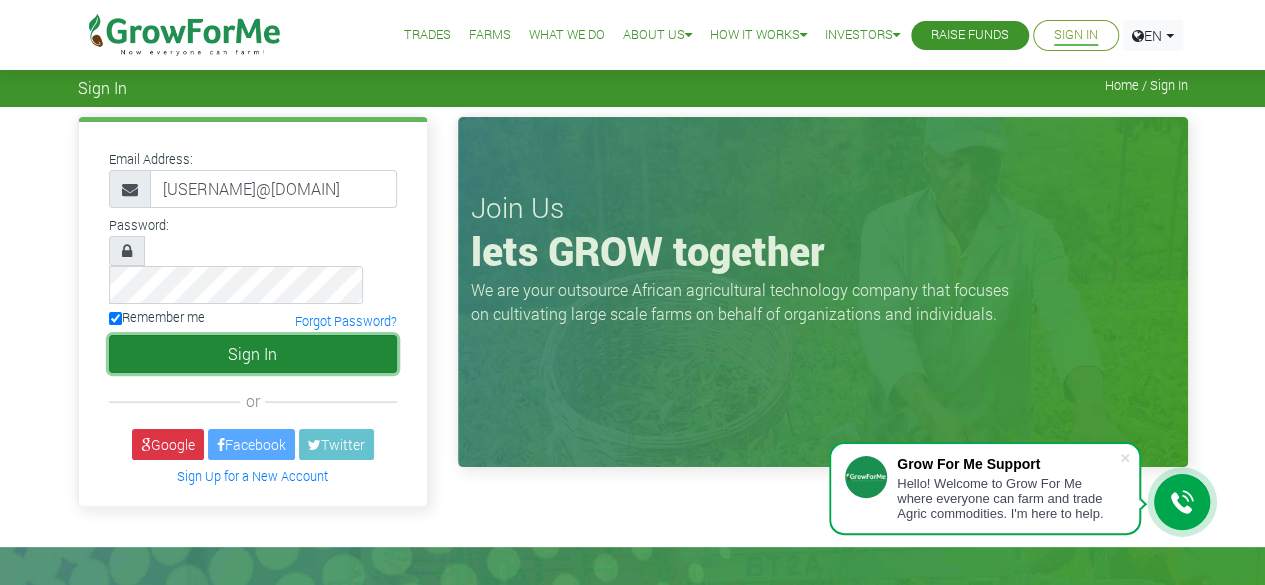 click on "Sign In" at bounding box center (253, 354) 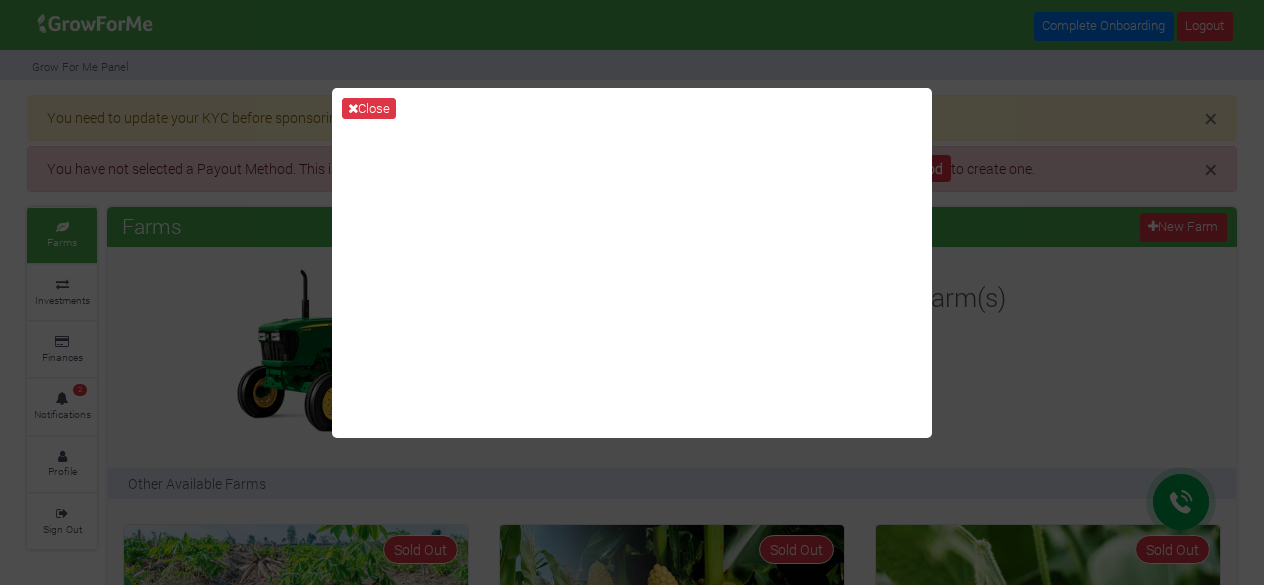 scroll, scrollTop: 0, scrollLeft: 0, axis: both 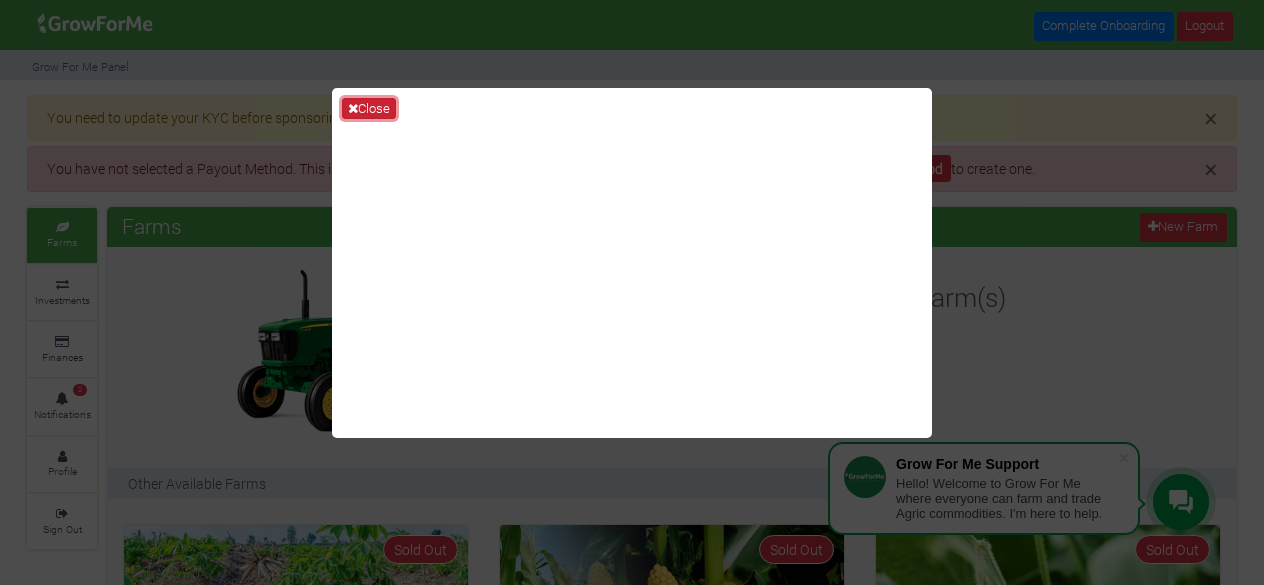 click on "Close" at bounding box center (369, 109) 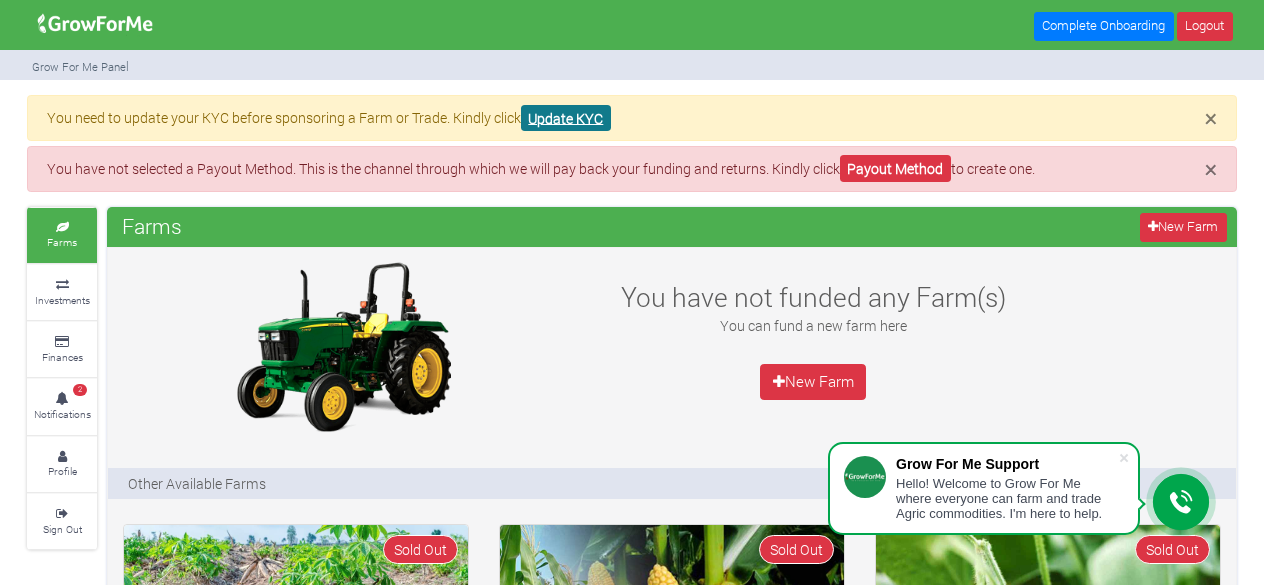 click on "Update KYC" at bounding box center (566, 118) 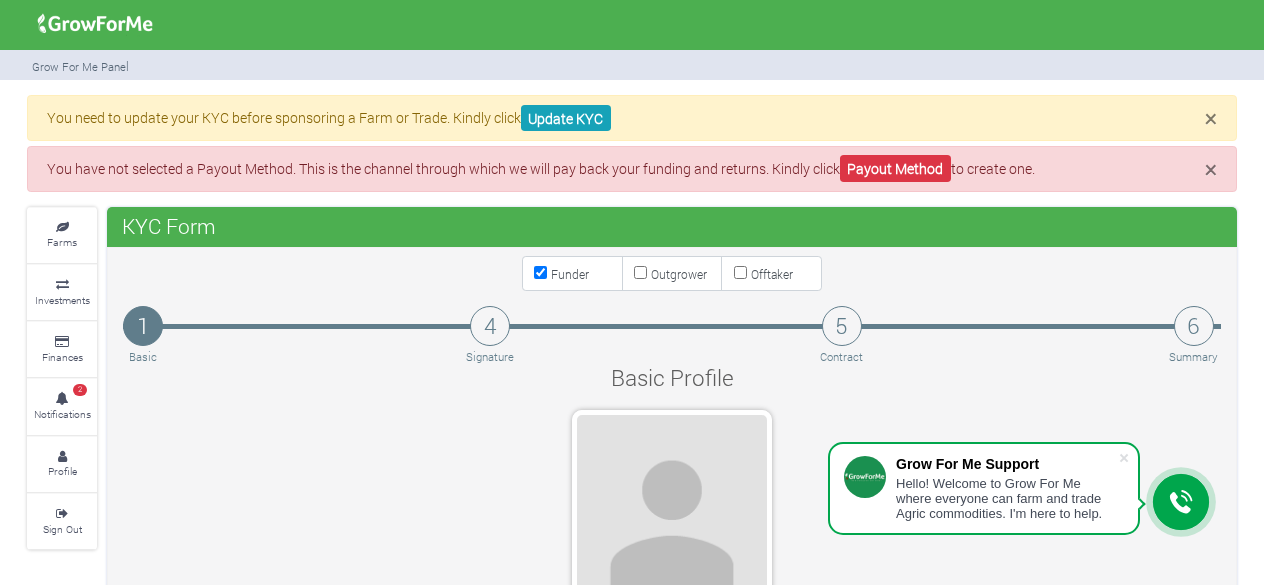 scroll, scrollTop: 0, scrollLeft: 0, axis: both 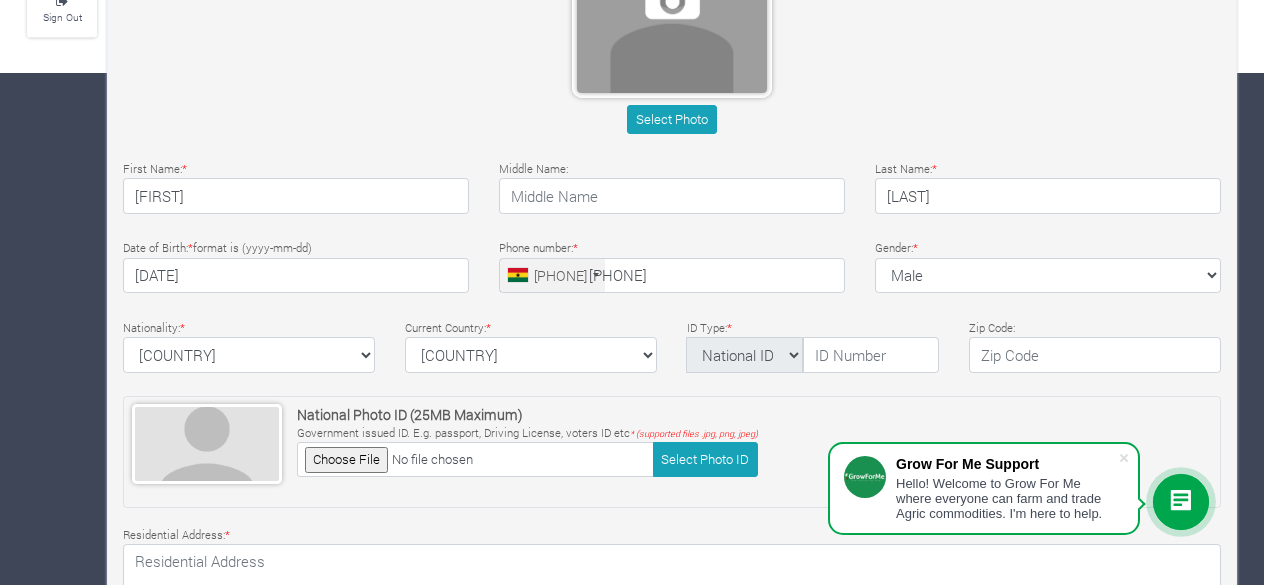 click at bounding box center (672, -2) 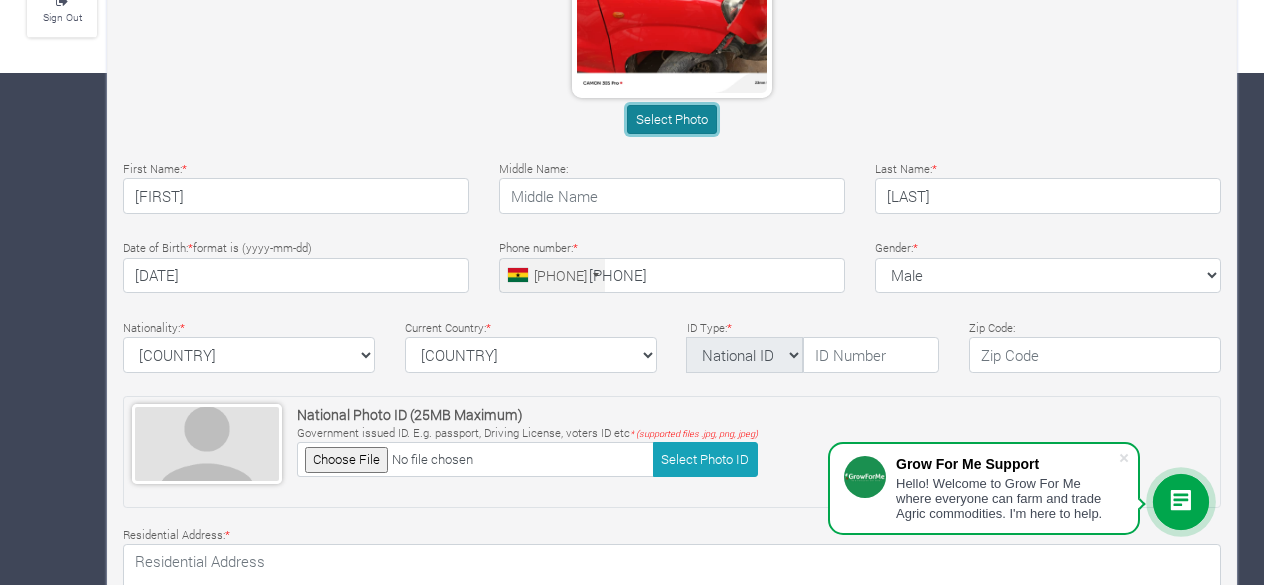 click on "Select Photo" at bounding box center [671, 119] 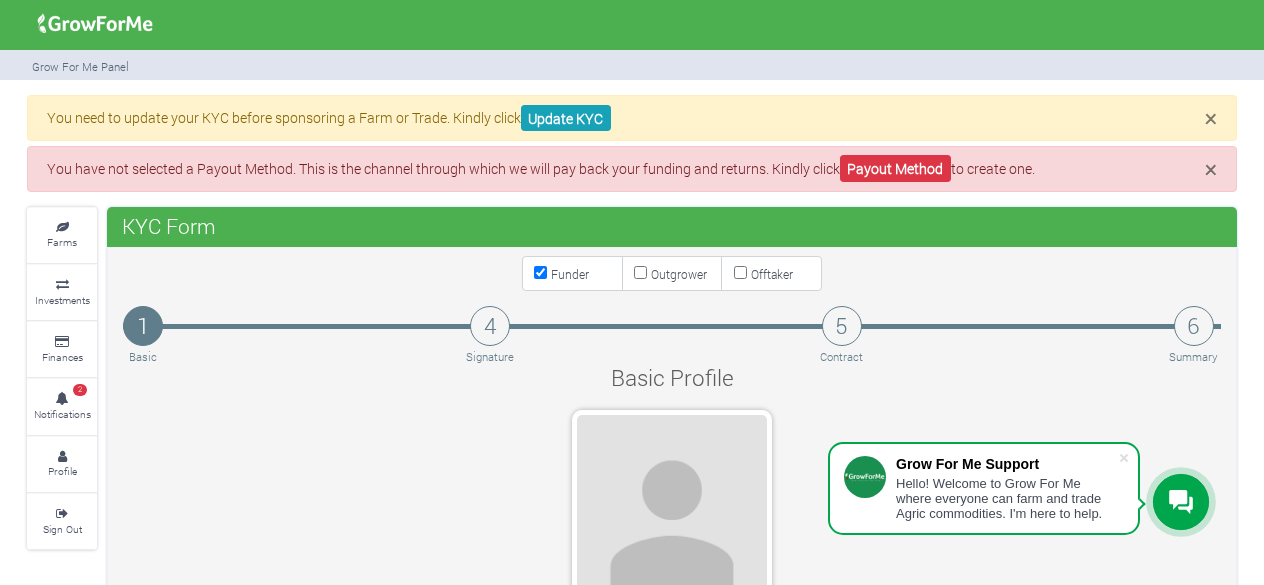 scroll, scrollTop: 0, scrollLeft: 0, axis: both 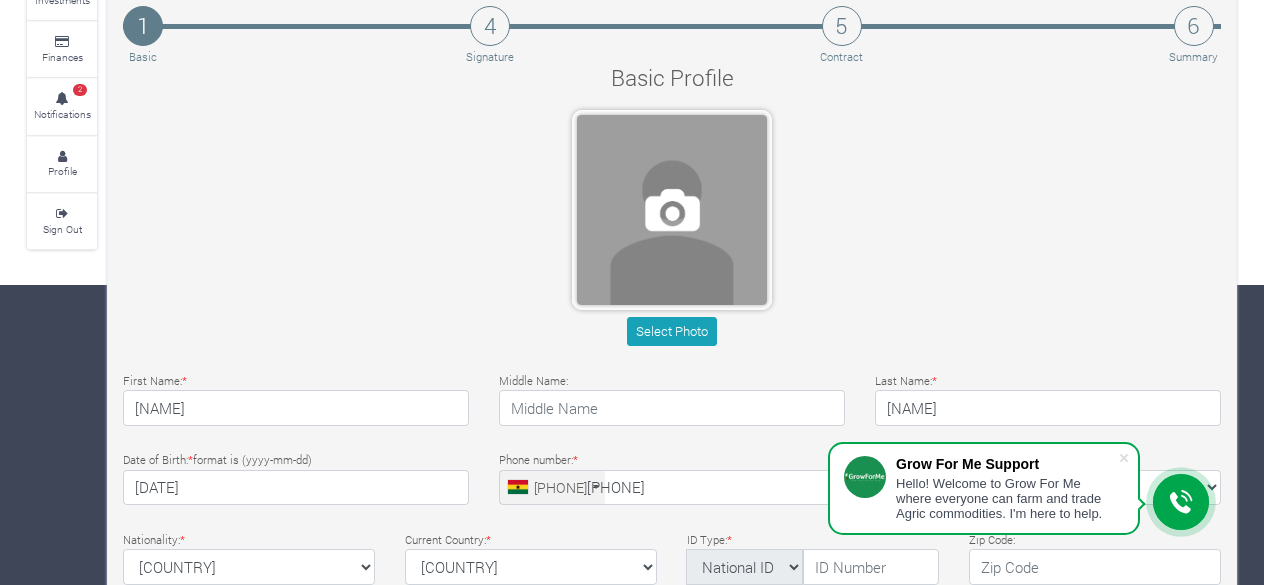 click at bounding box center [672, 210] 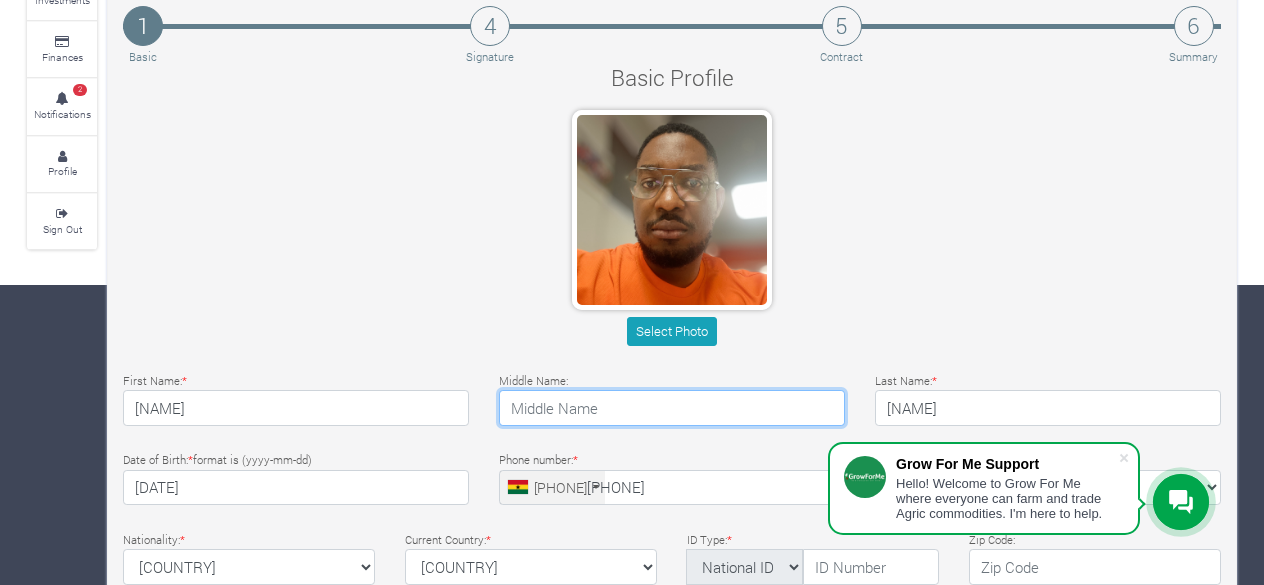 click at bounding box center (672, 408) 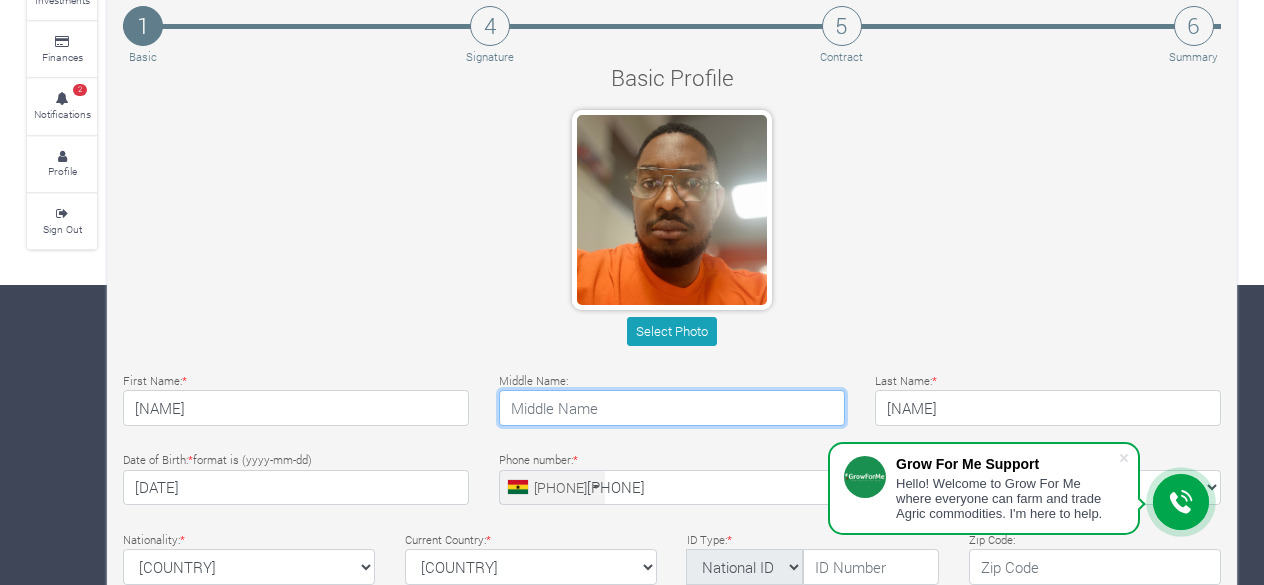 type on "[NAME]" 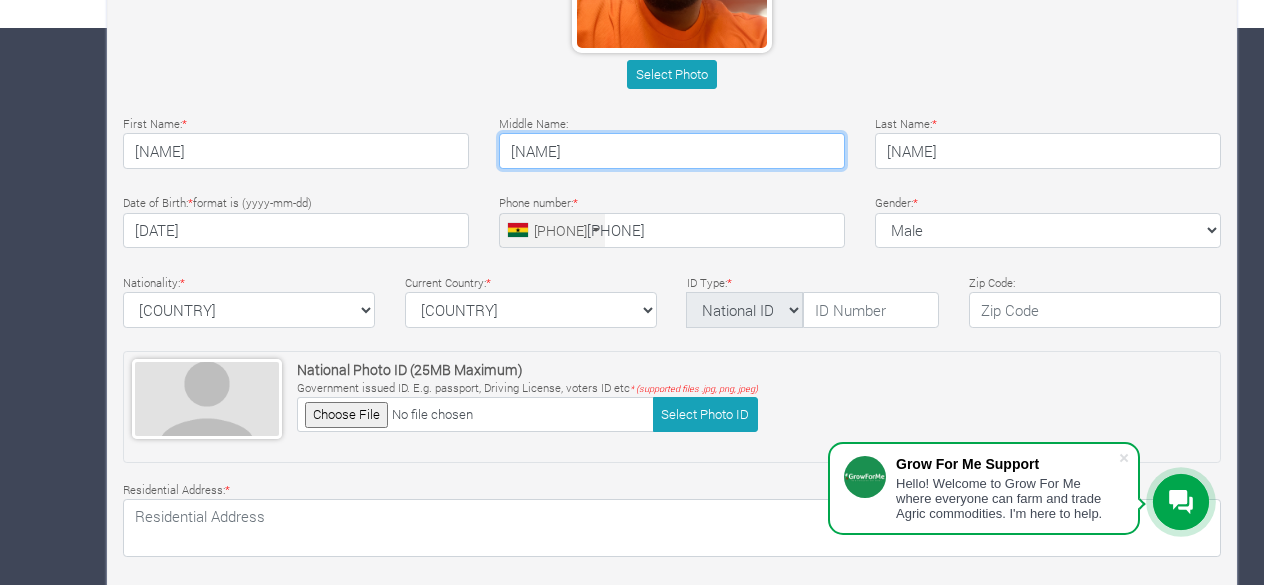 scroll, scrollTop: 500, scrollLeft: 0, axis: vertical 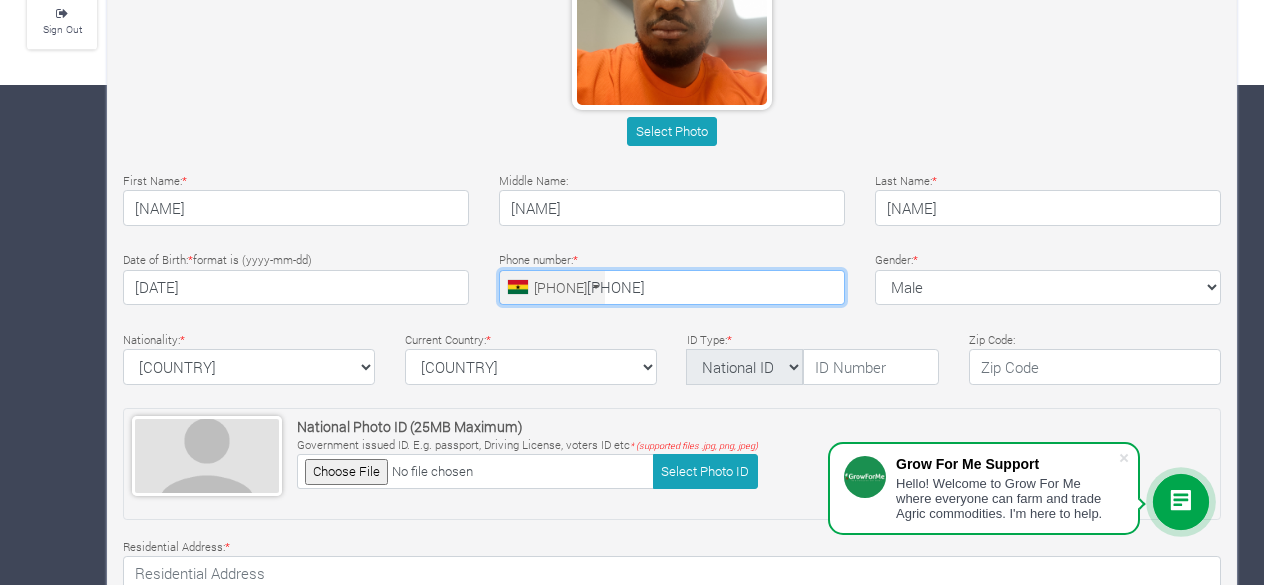 click on "24 578 5411" at bounding box center (672, 288) 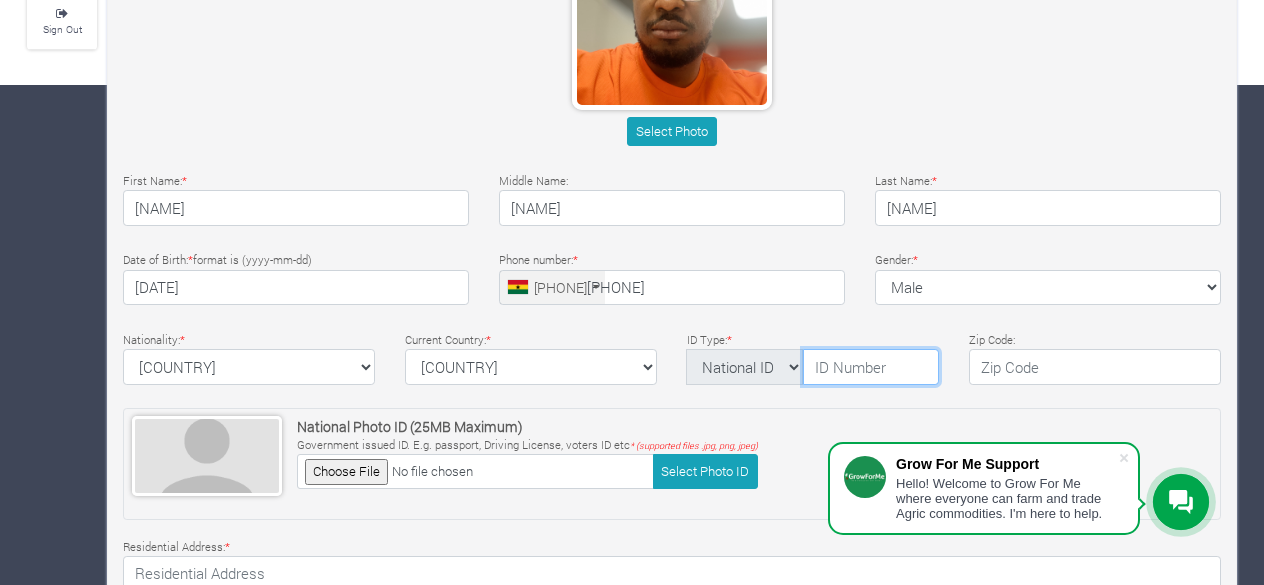 click at bounding box center (871, 367) 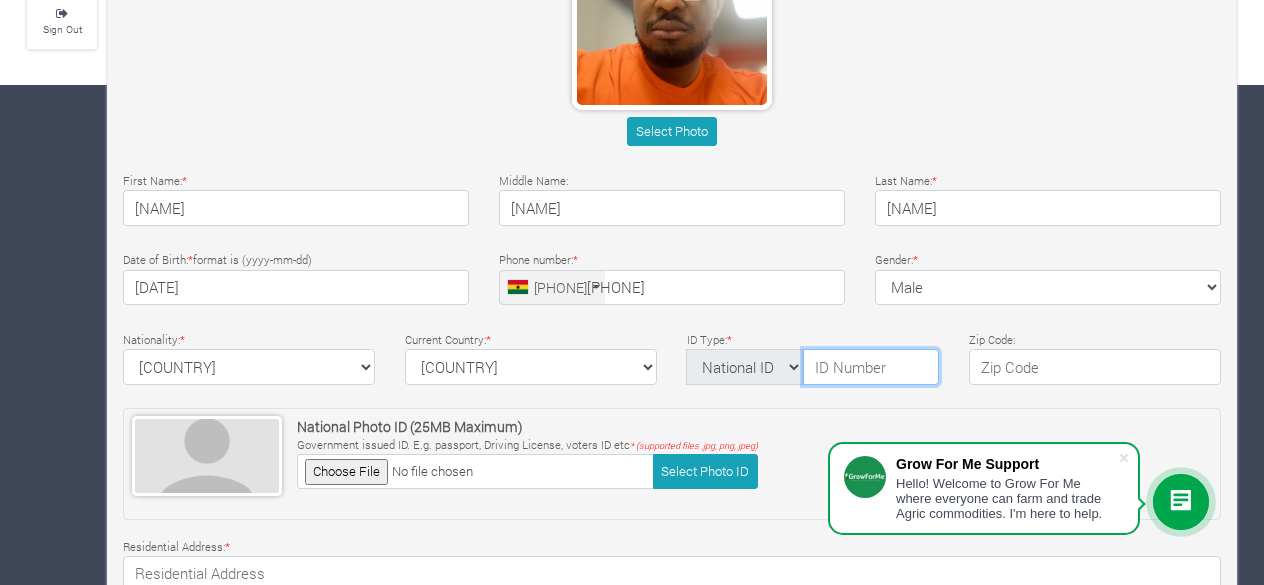type on "GHA-727581887-5" 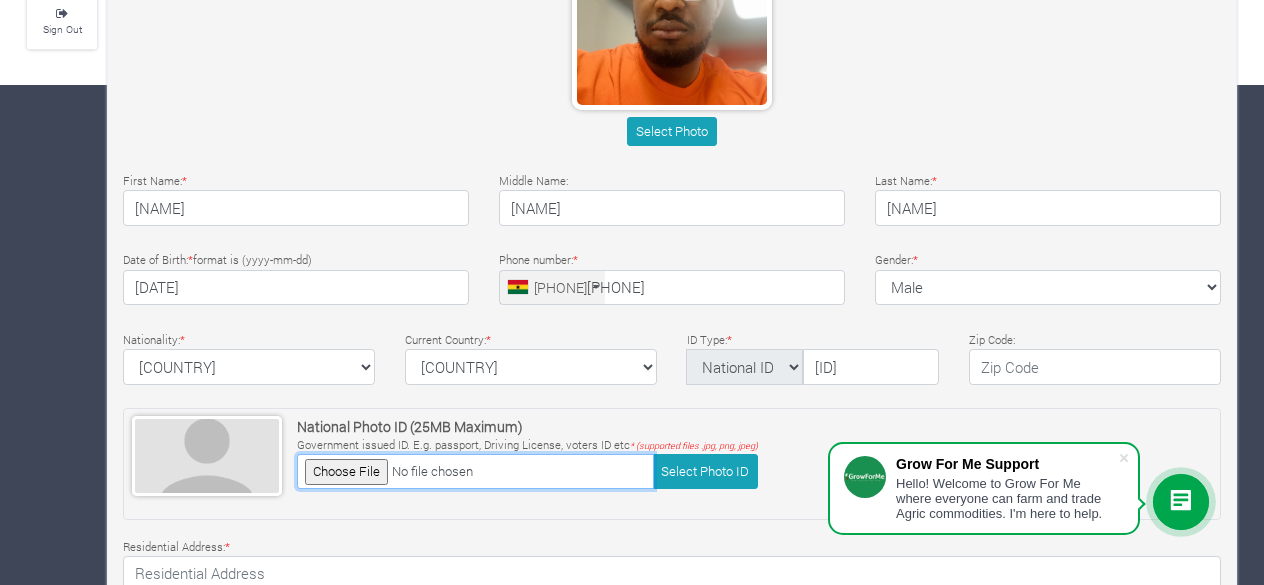click at bounding box center (475, 471) 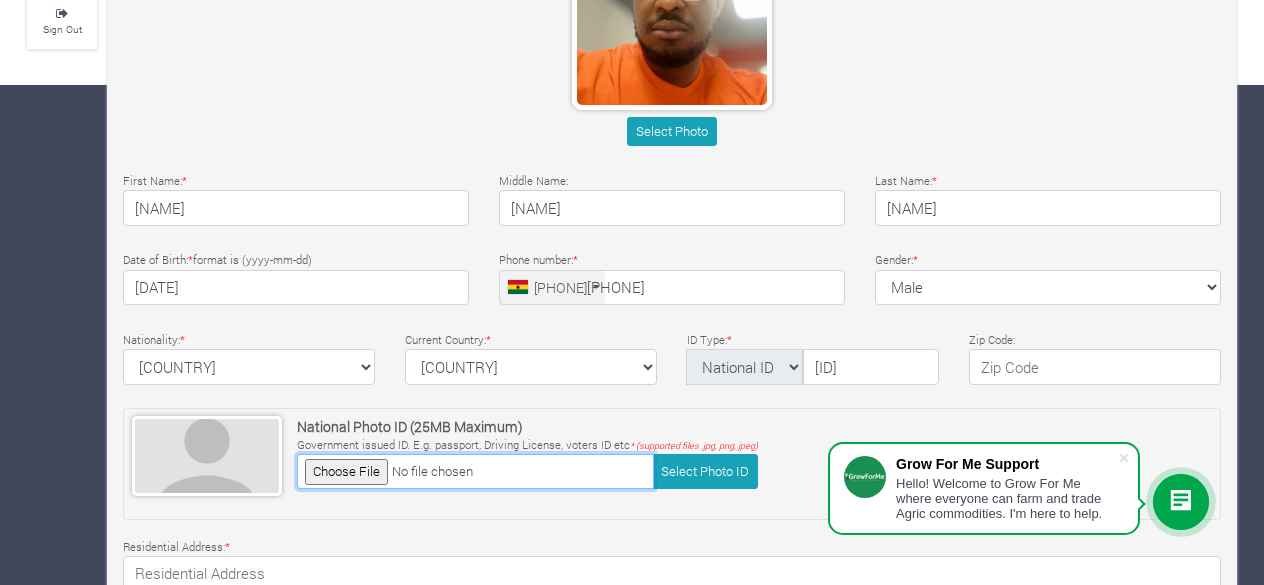type on "C:\fakepath\IMG_E2381.JPG" 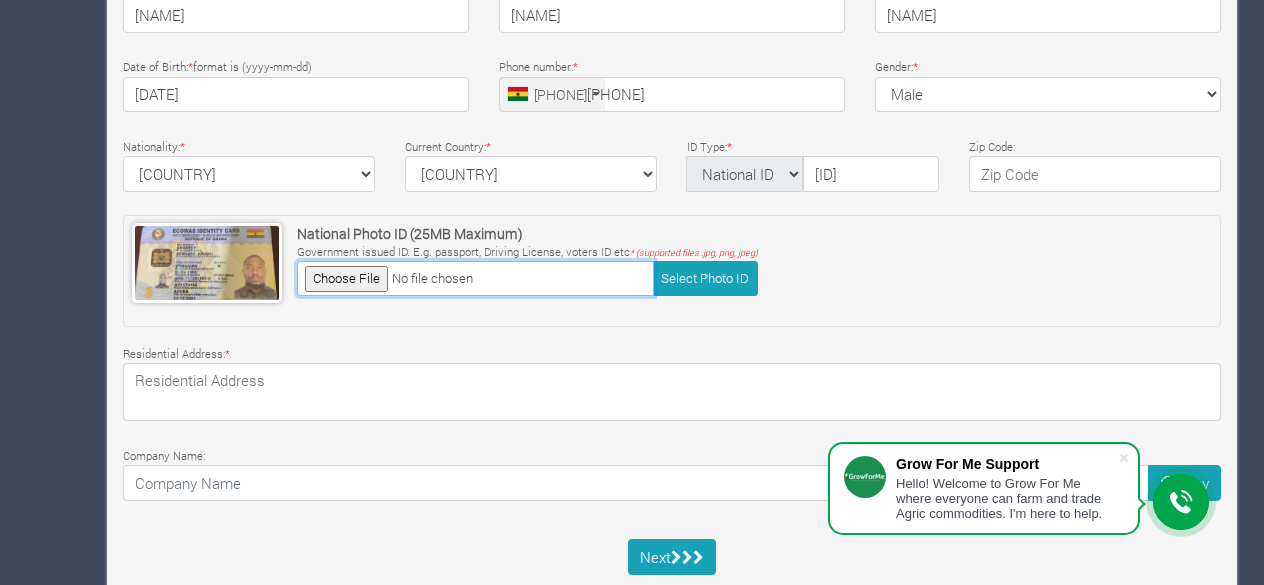 scroll, scrollTop: 700, scrollLeft: 0, axis: vertical 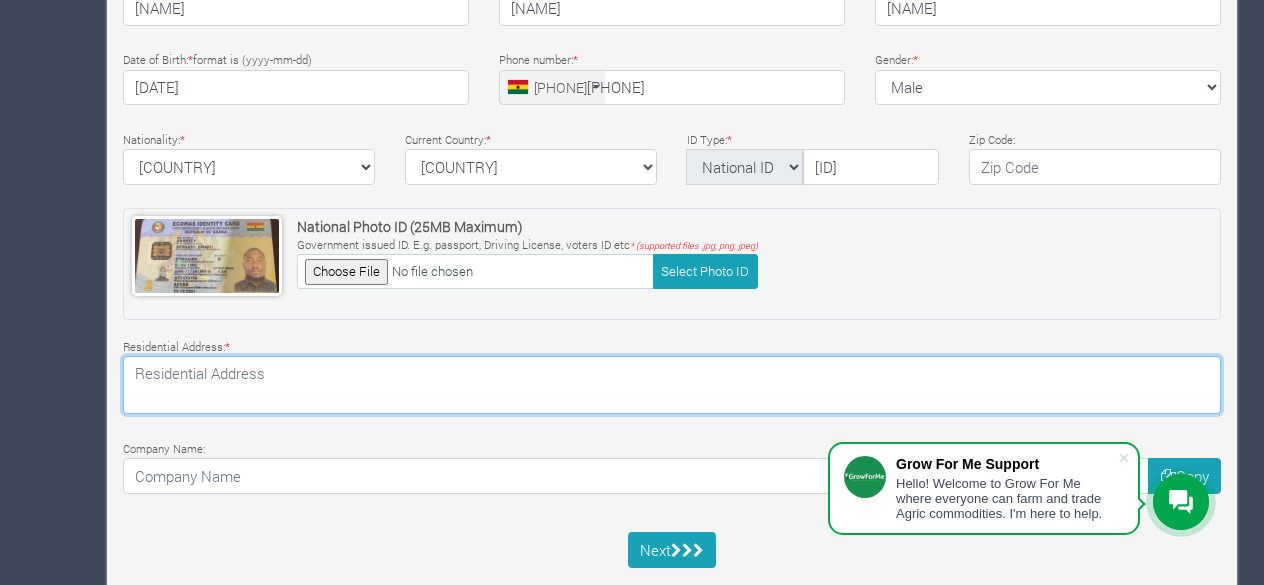 click at bounding box center [672, 385] 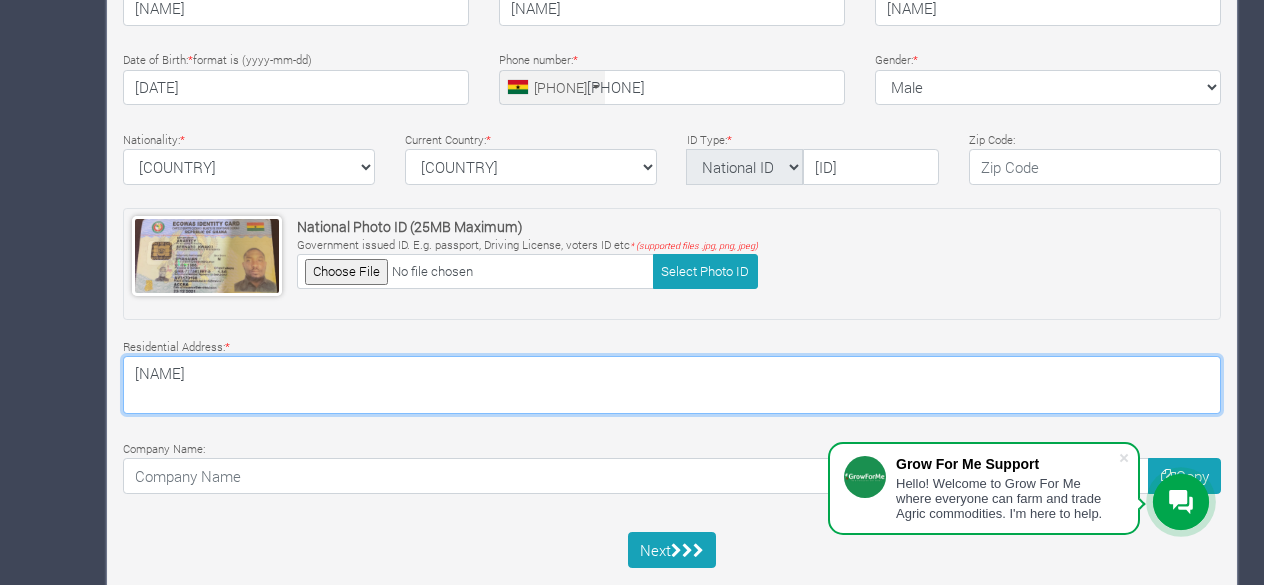 type on "NII OFOLI TIBO ST" 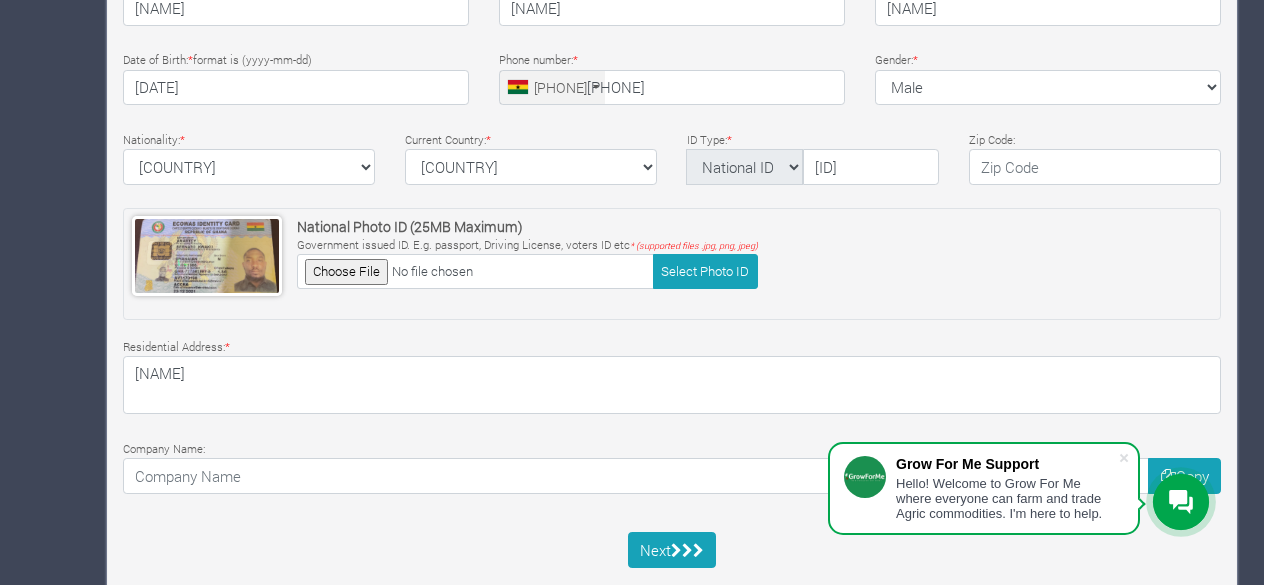 click on "Company Name:" at bounding box center (484, 465) 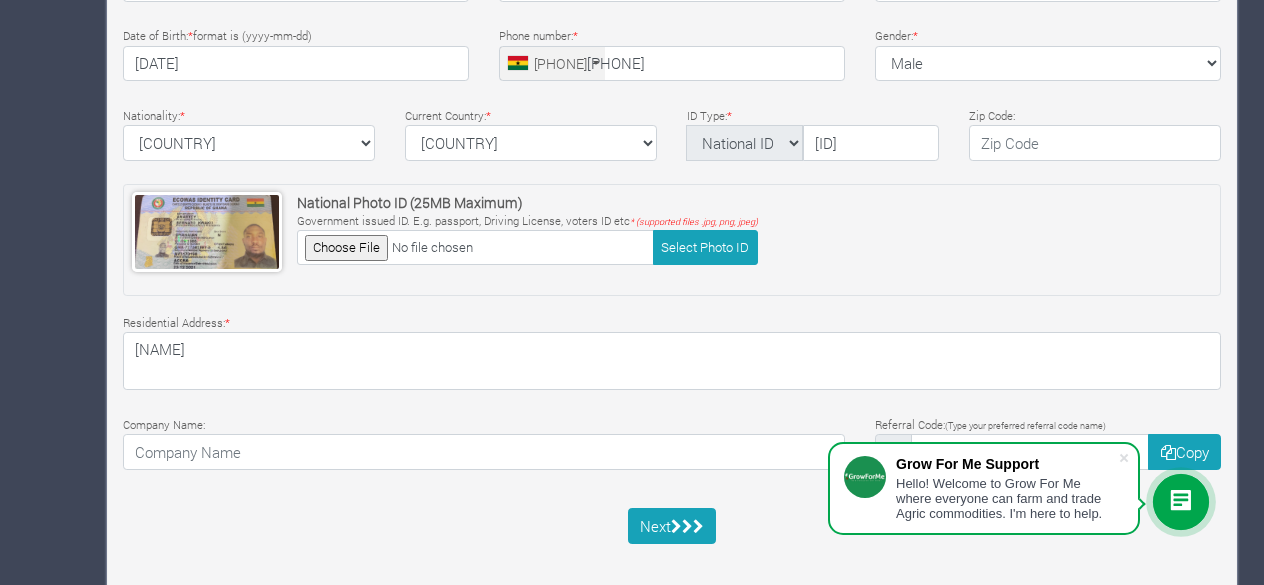 scroll, scrollTop: 738, scrollLeft: 0, axis: vertical 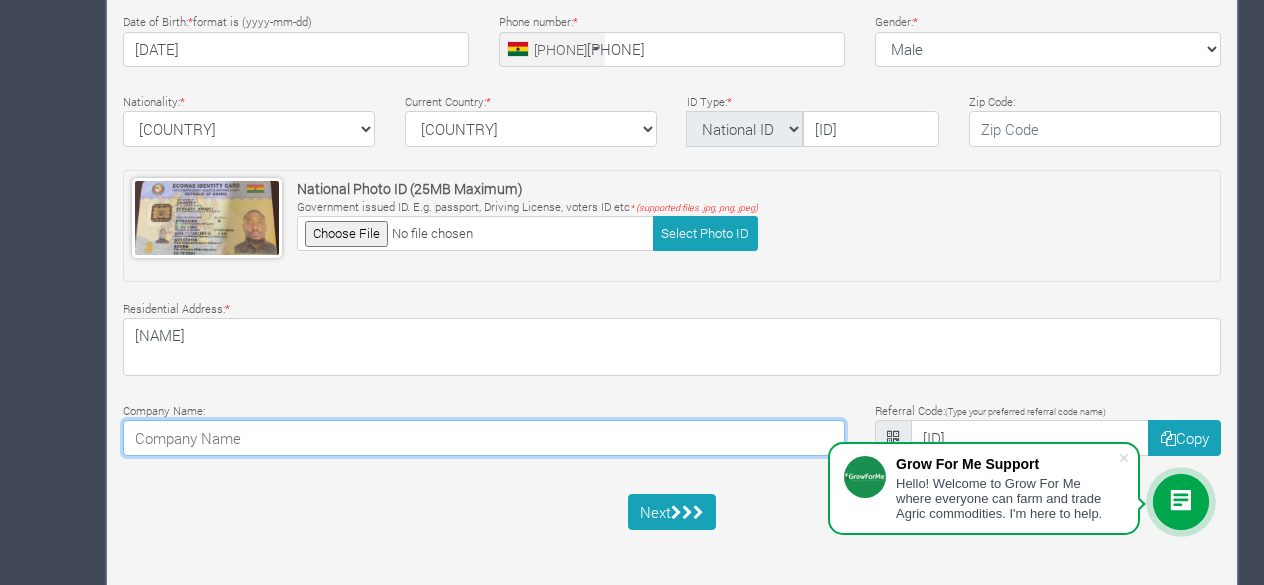click at bounding box center (484, 438) 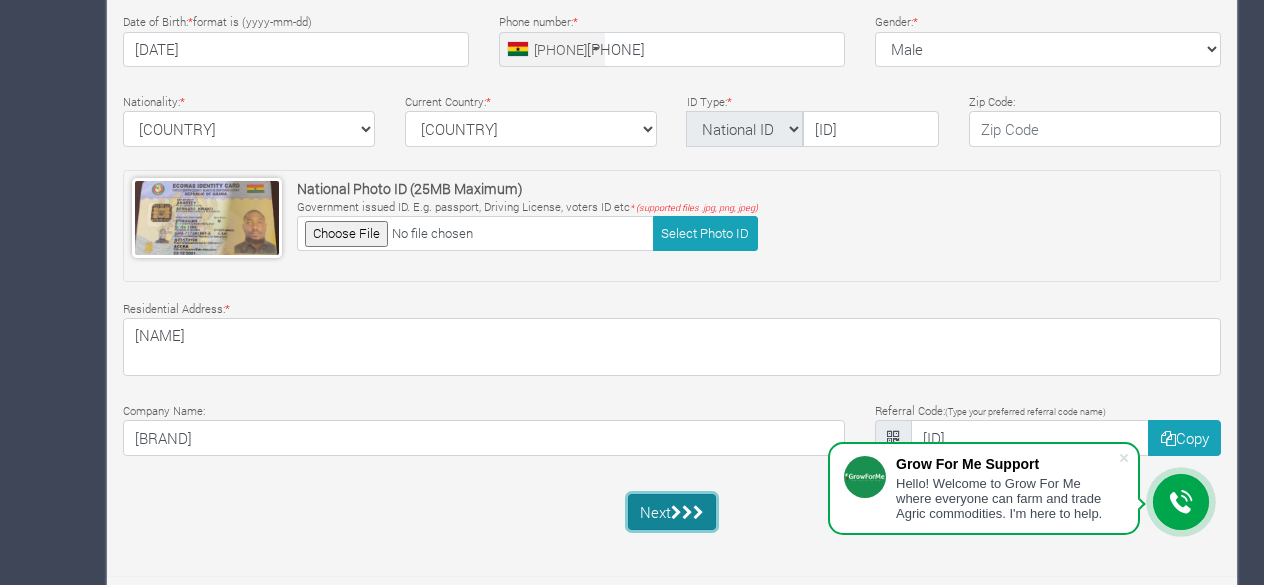 click at bounding box center [687, 512] 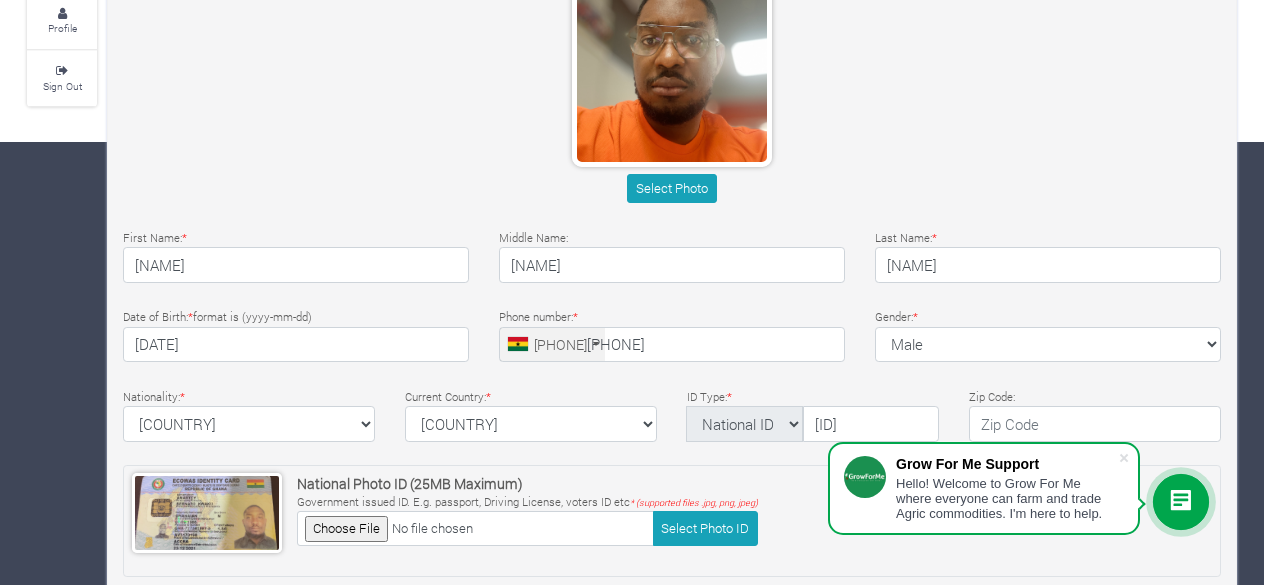 scroll, scrollTop: 438, scrollLeft: 0, axis: vertical 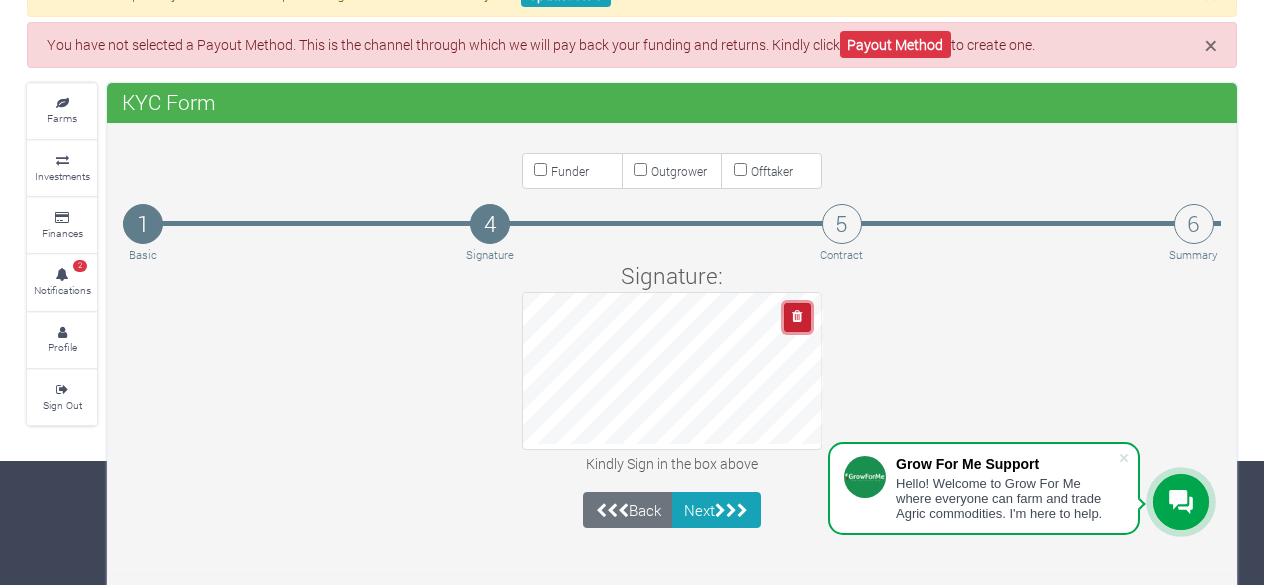 click at bounding box center [797, 316] 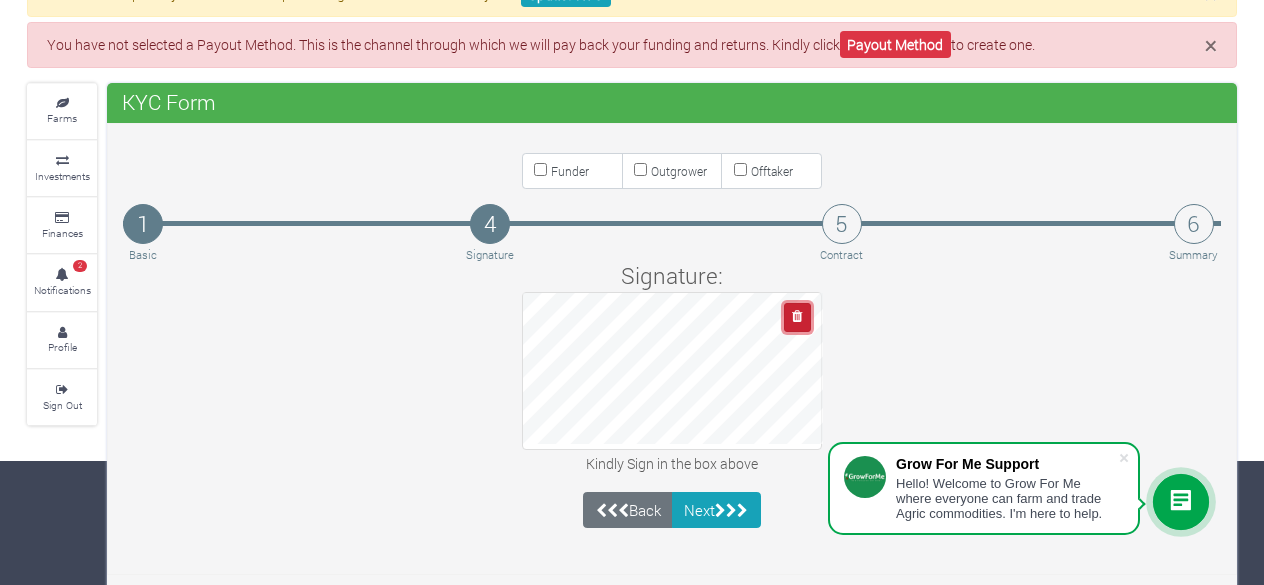 click at bounding box center [797, 316] 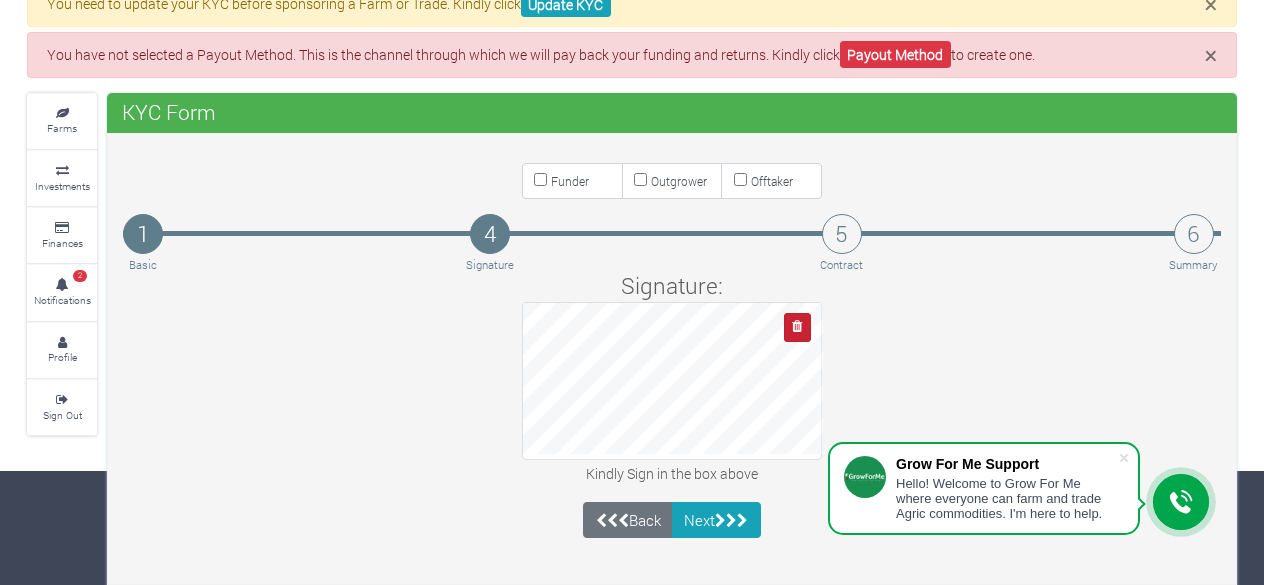 scroll, scrollTop: 114, scrollLeft: 0, axis: vertical 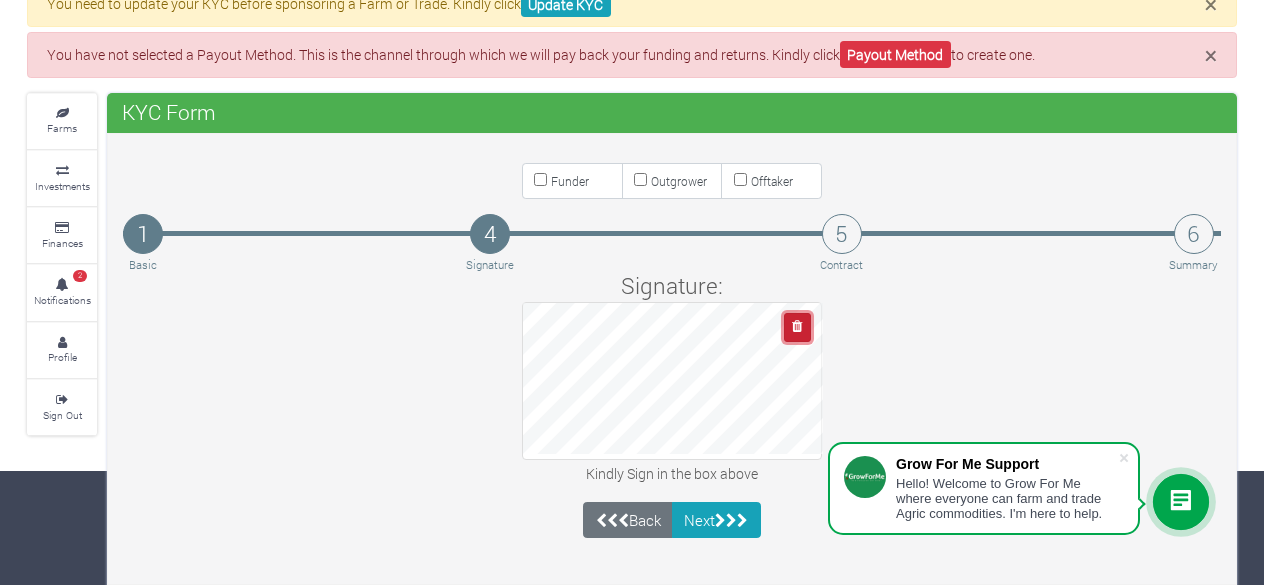 click at bounding box center (797, 327) 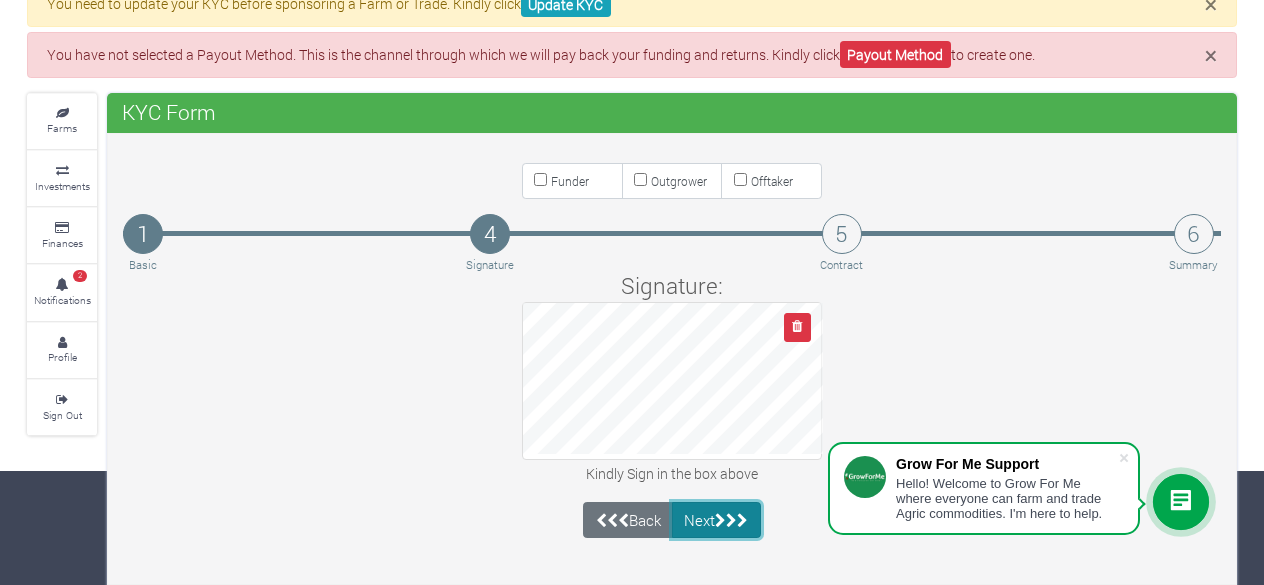 click on "Next" at bounding box center (716, 520) 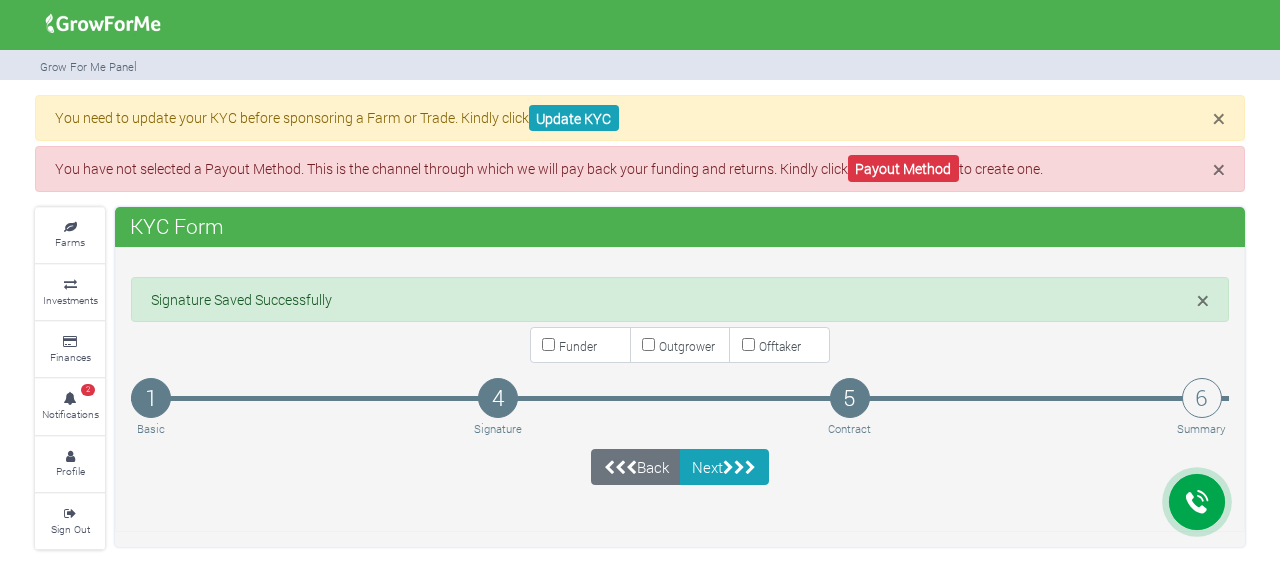 scroll, scrollTop: 0, scrollLeft: 0, axis: both 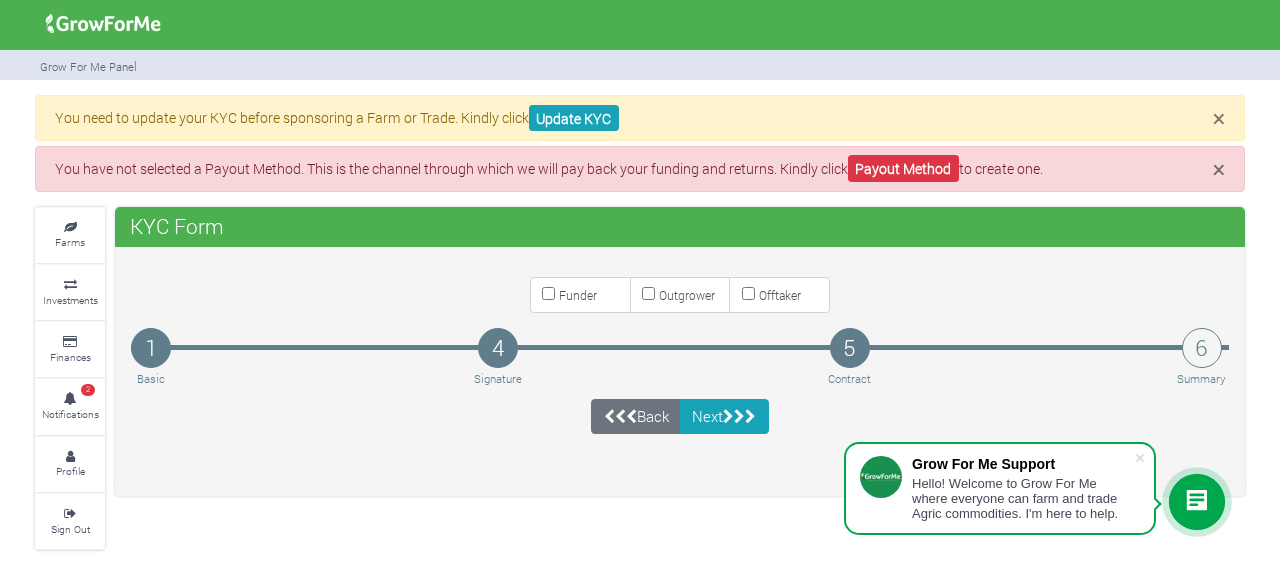 click on "Funder" at bounding box center (578, 295) 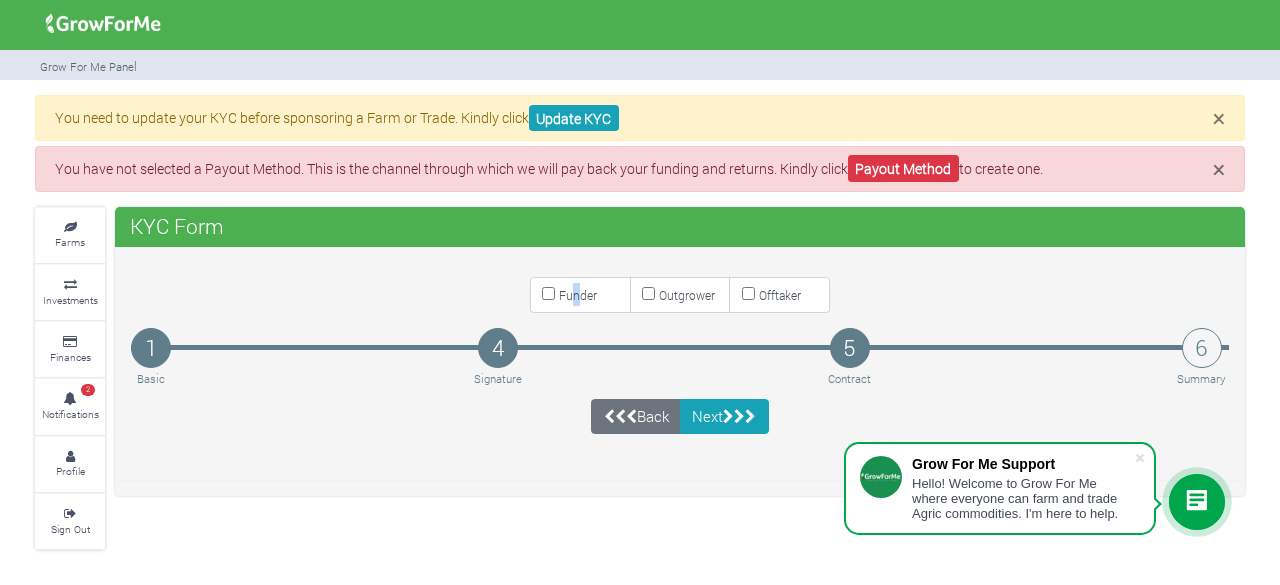 click on "Funder" at bounding box center (548, 293) 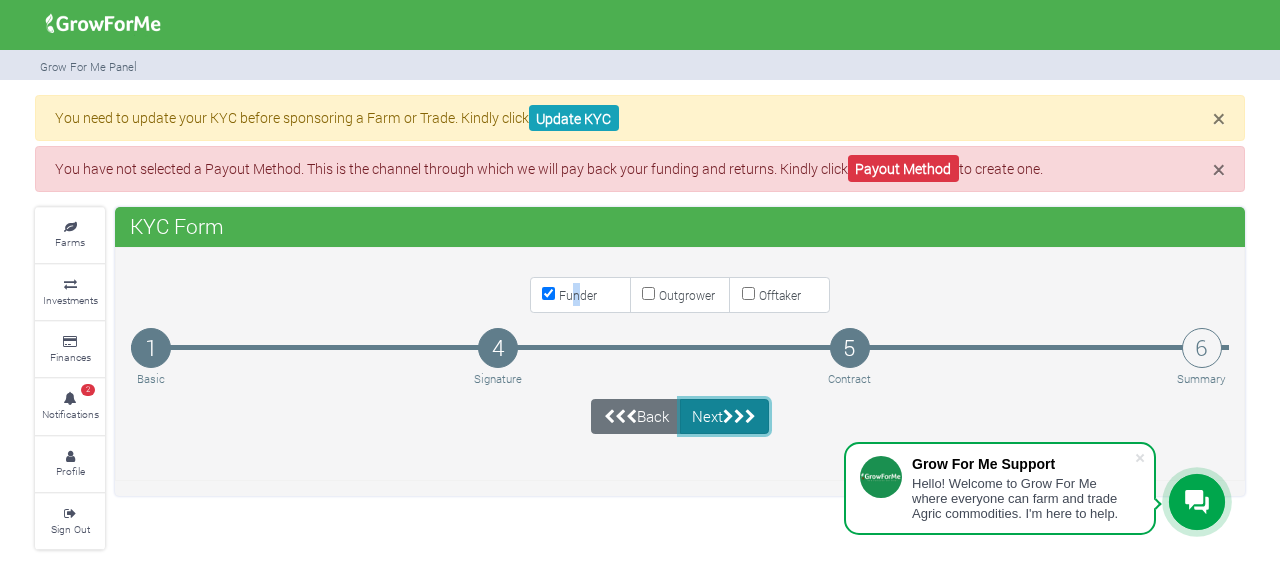 click at bounding box center (728, 416) 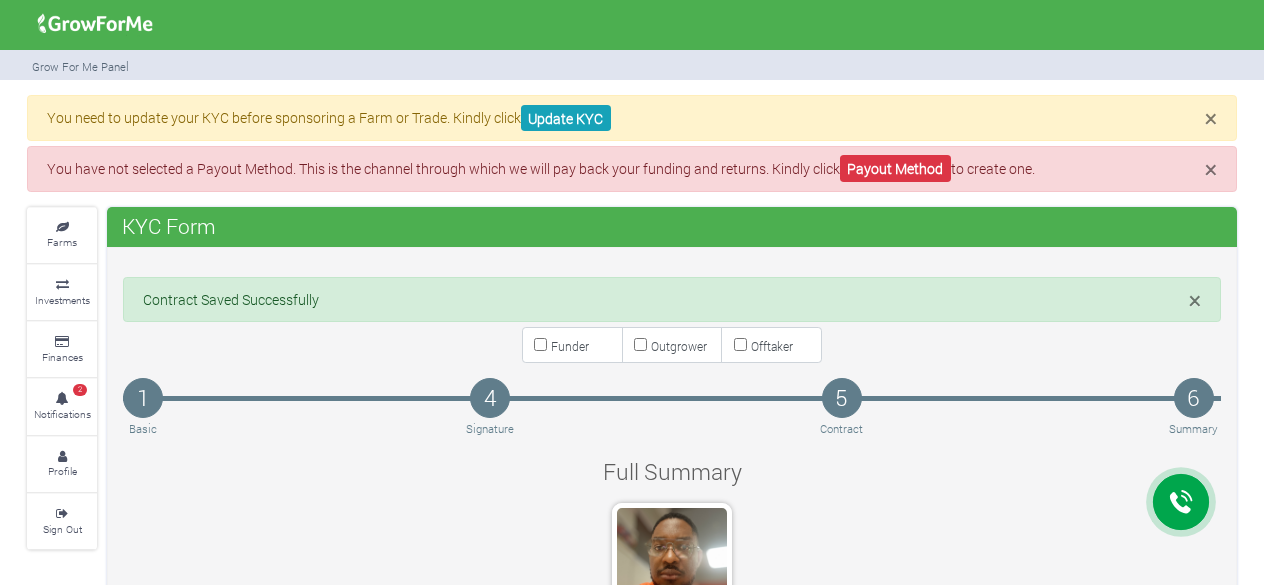 scroll, scrollTop: 0, scrollLeft: 0, axis: both 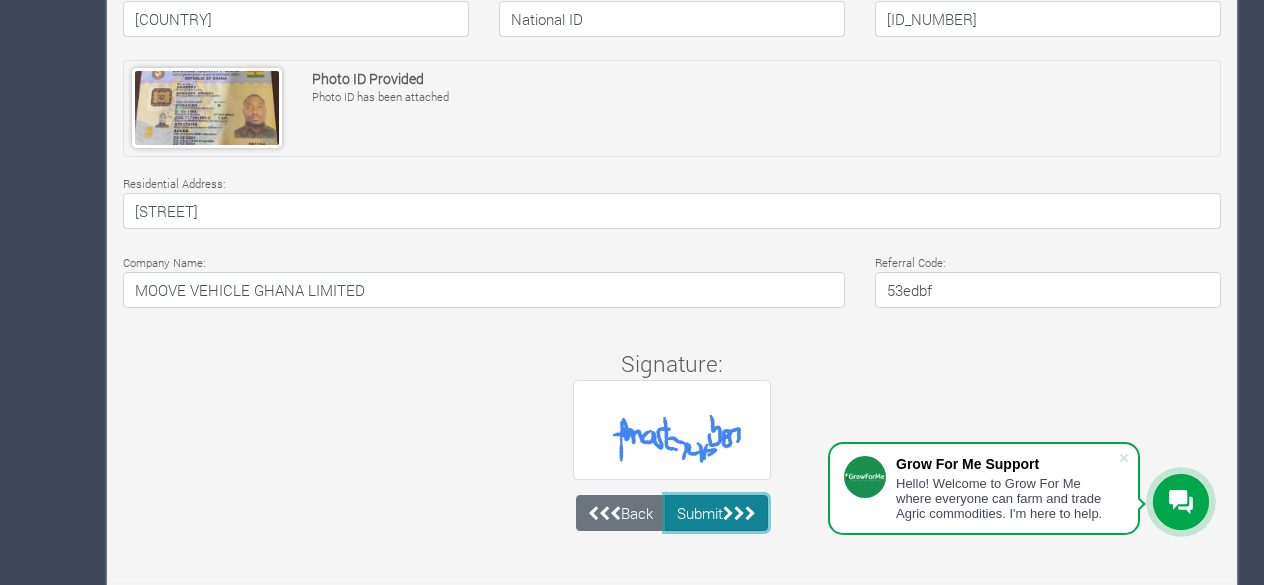 click on "Submit" at bounding box center (717, 513) 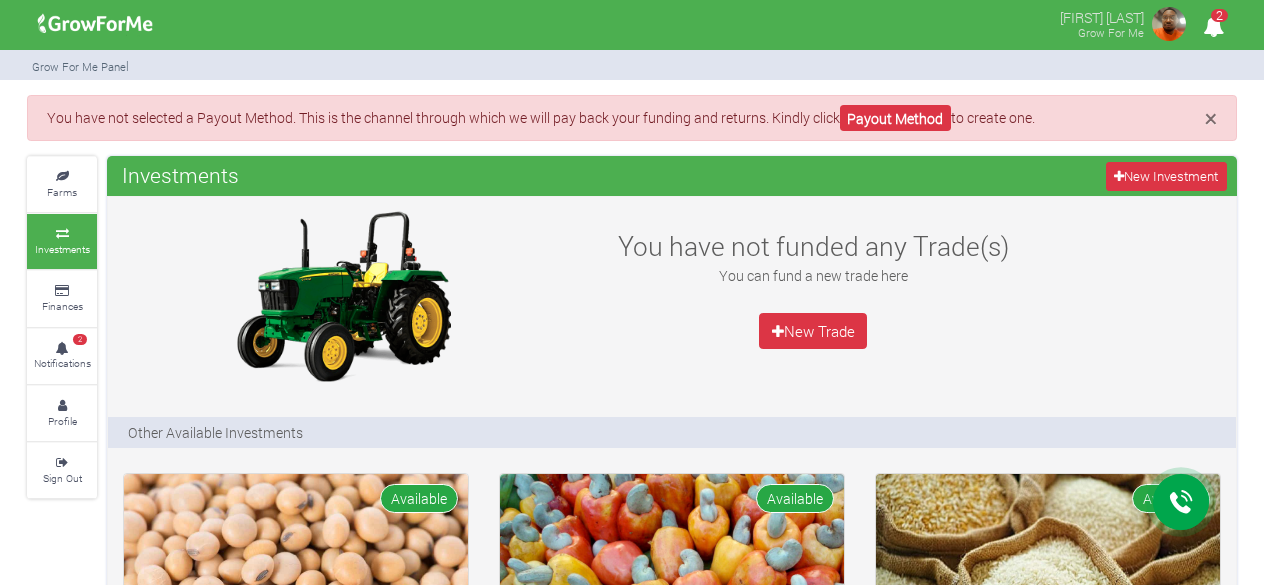 scroll, scrollTop: 0, scrollLeft: 0, axis: both 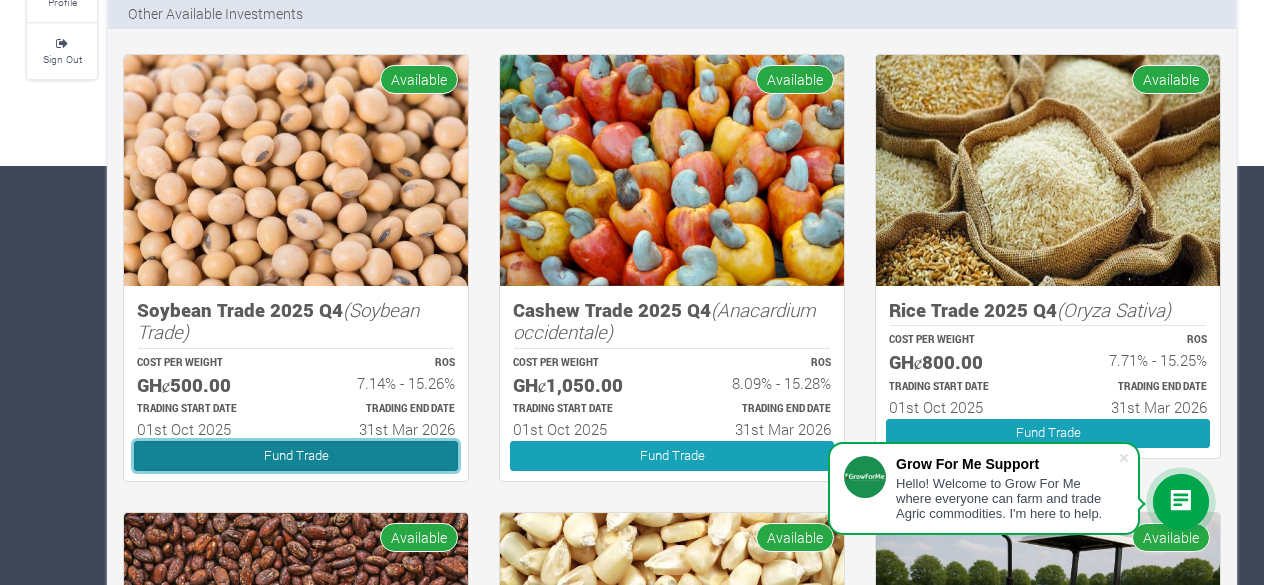 click on "Fund Trade" at bounding box center (296, 455) 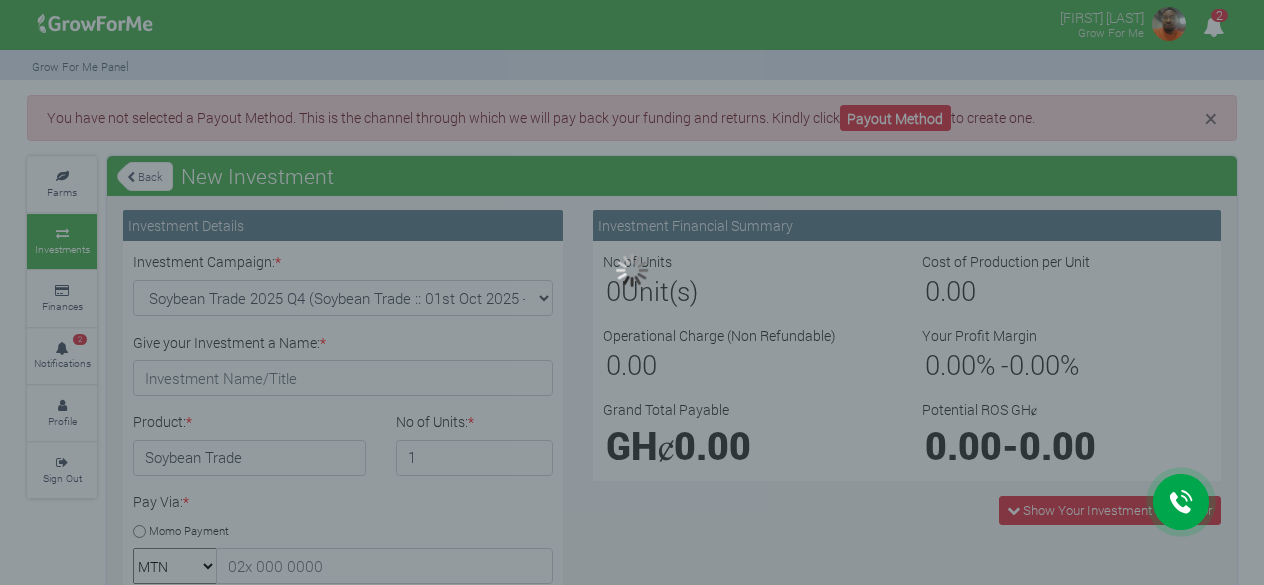 scroll, scrollTop: 0, scrollLeft: 0, axis: both 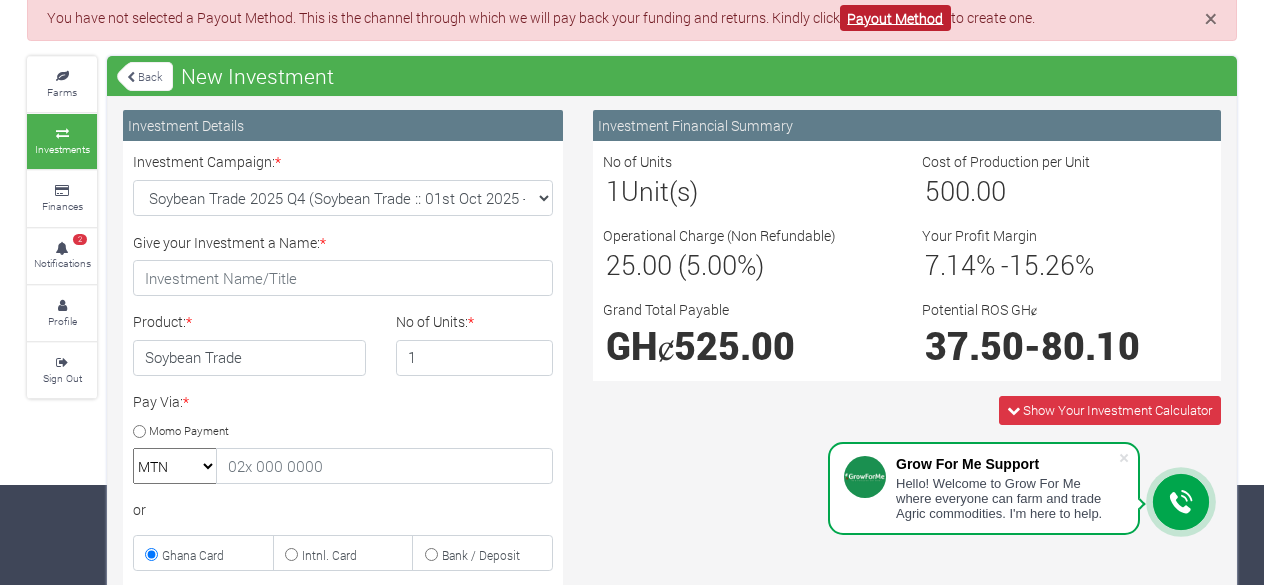 click on "Payout Method" at bounding box center [895, 18] 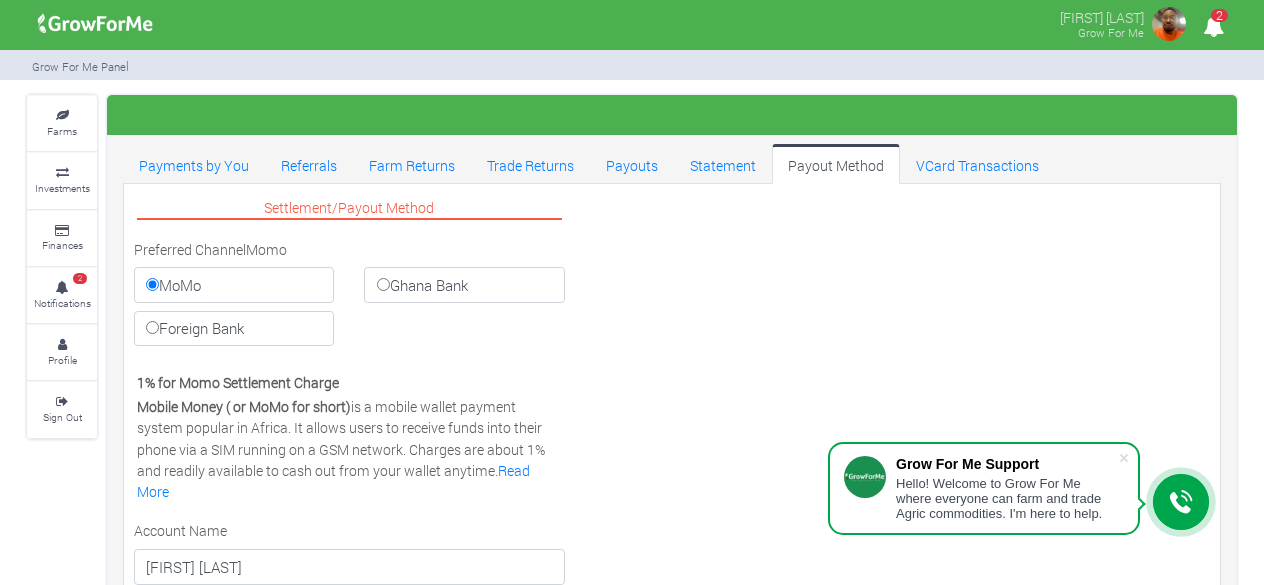 scroll, scrollTop: 0, scrollLeft: 0, axis: both 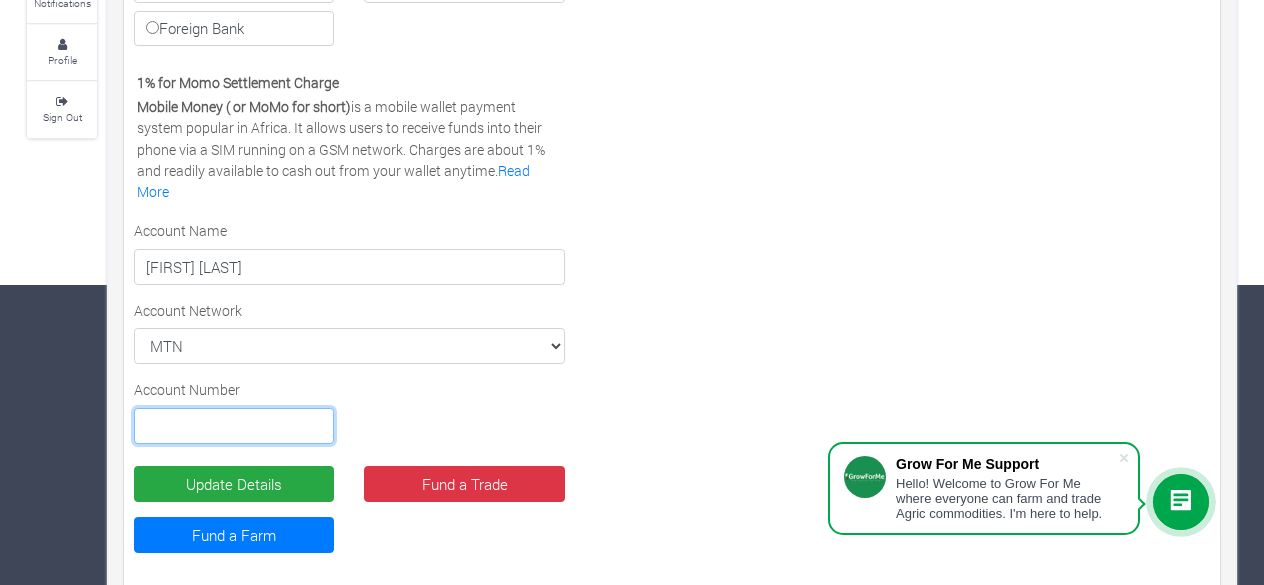 click at bounding box center [234, 426] 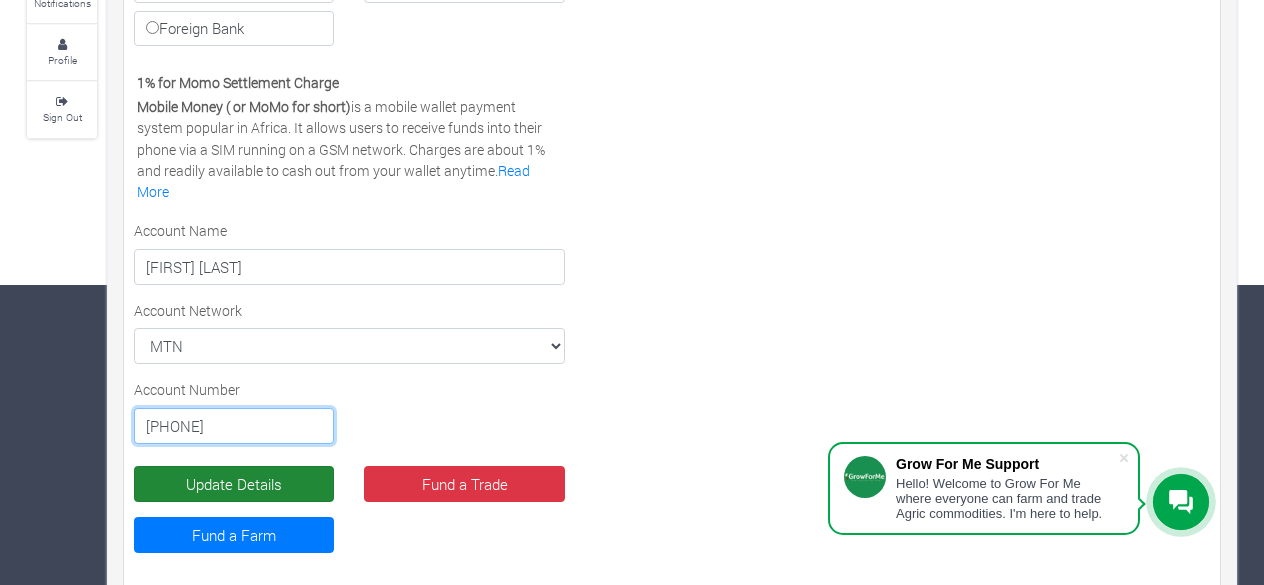 type on "[PHONE]" 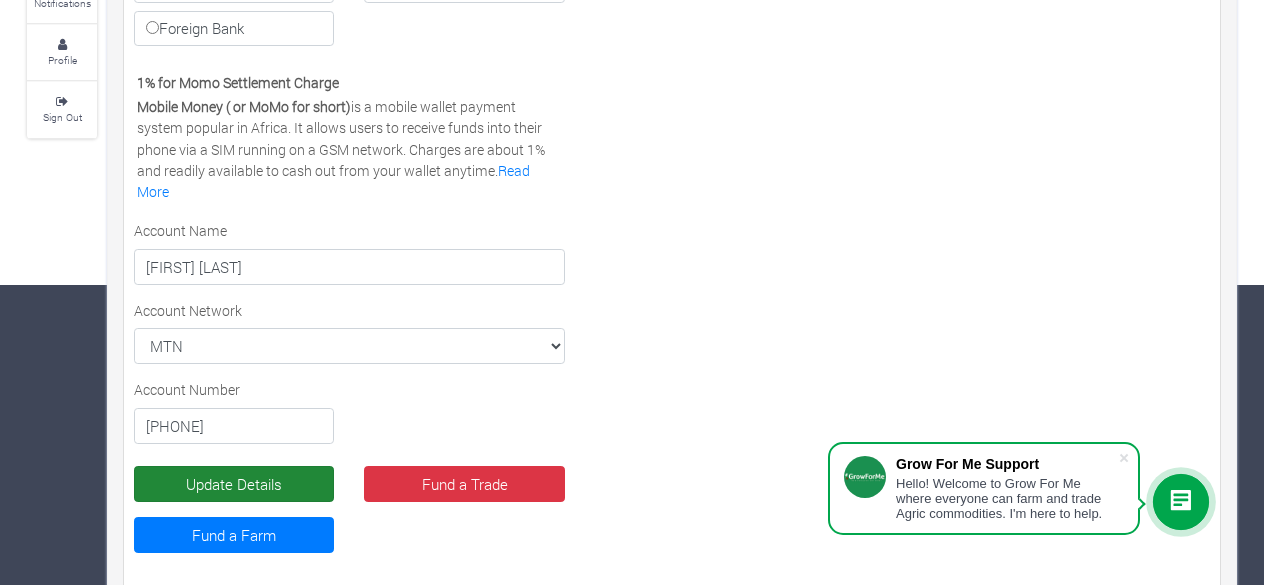 click on "Update Details" at bounding box center (234, 484) 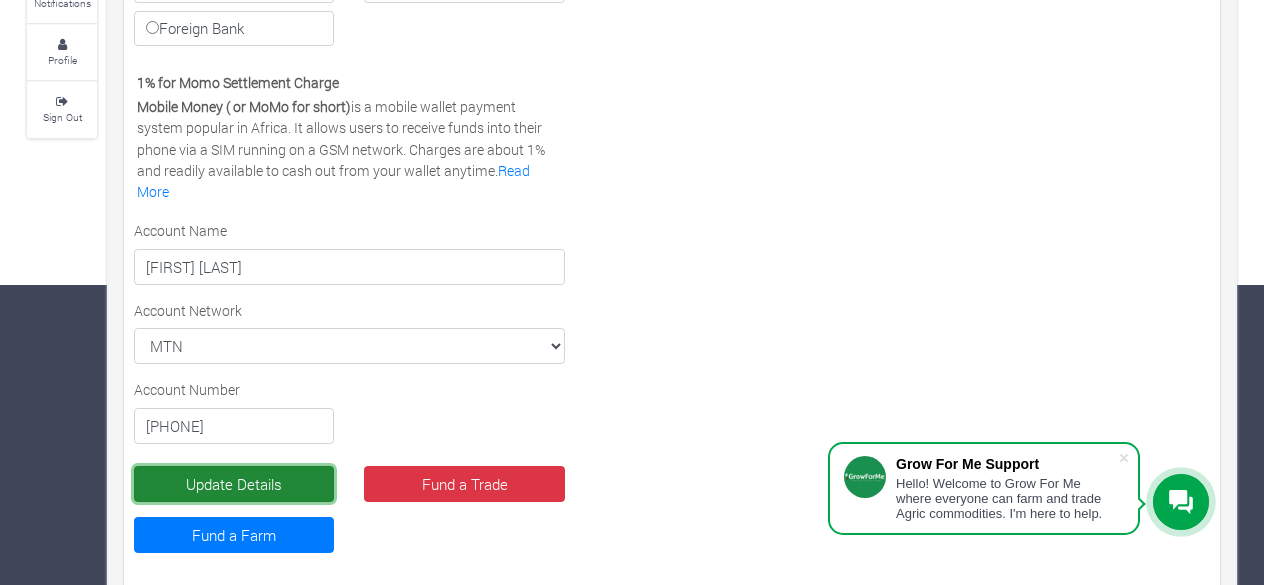 click on "Update Details" at bounding box center (234, 484) 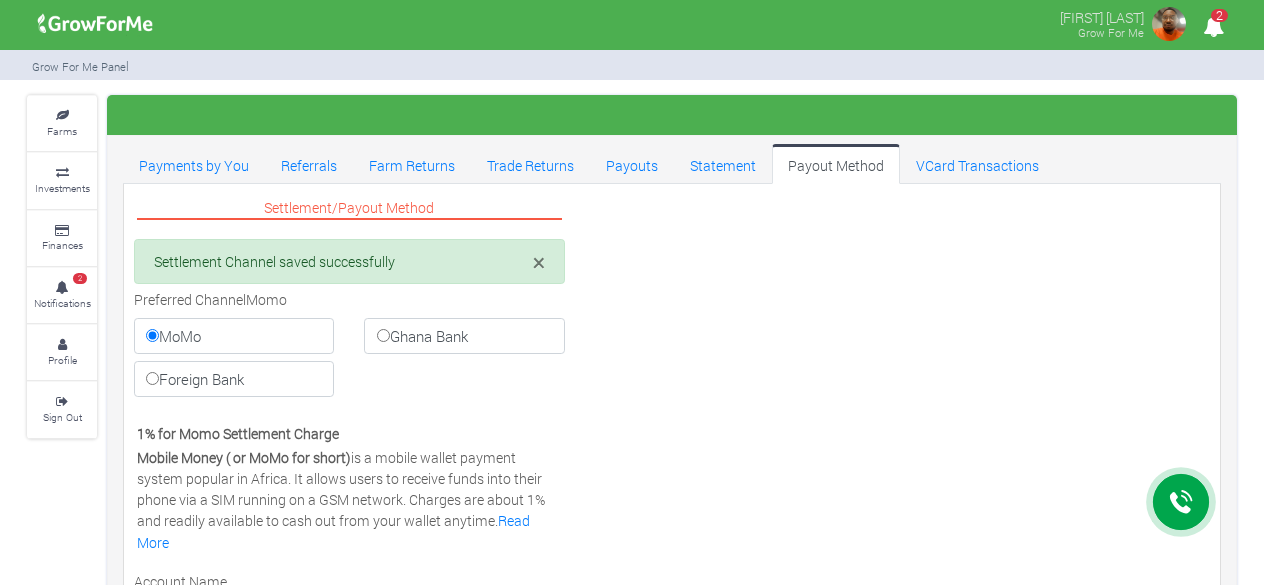 scroll, scrollTop: 0, scrollLeft: 0, axis: both 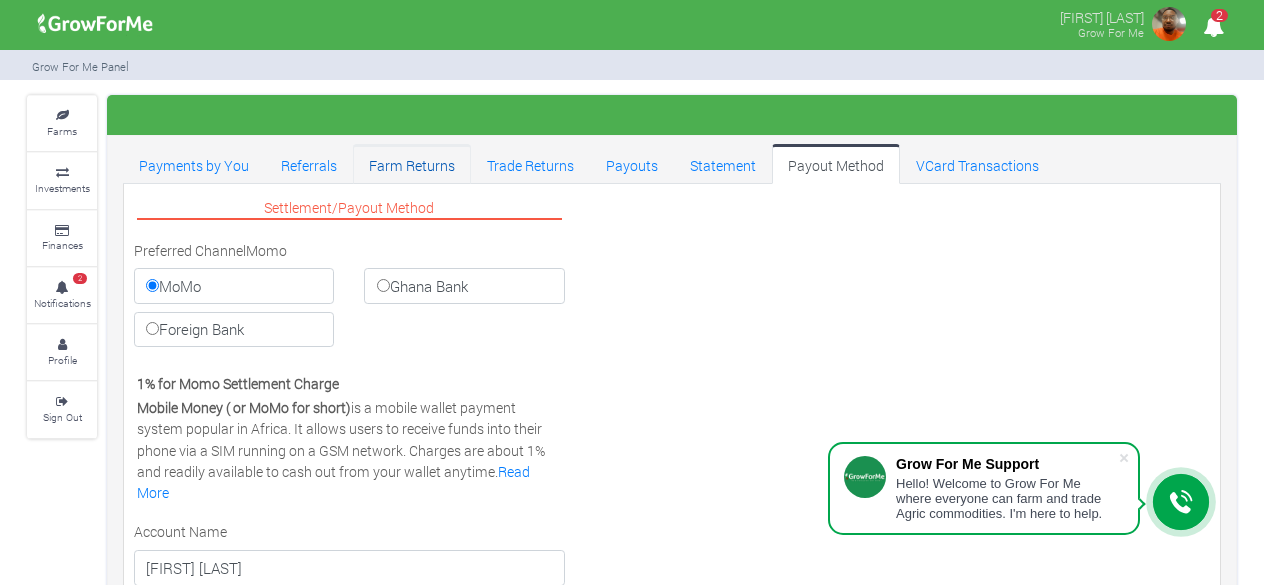 click on "Farm Returns" at bounding box center (412, 164) 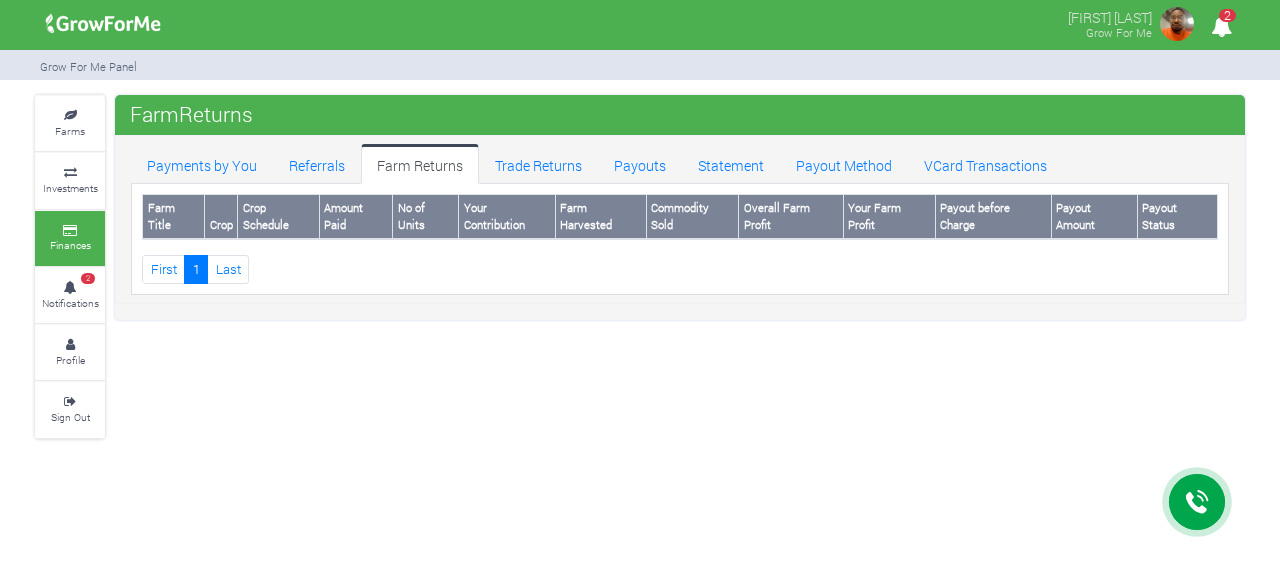 scroll, scrollTop: 0, scrollLeft: 0, axis: both 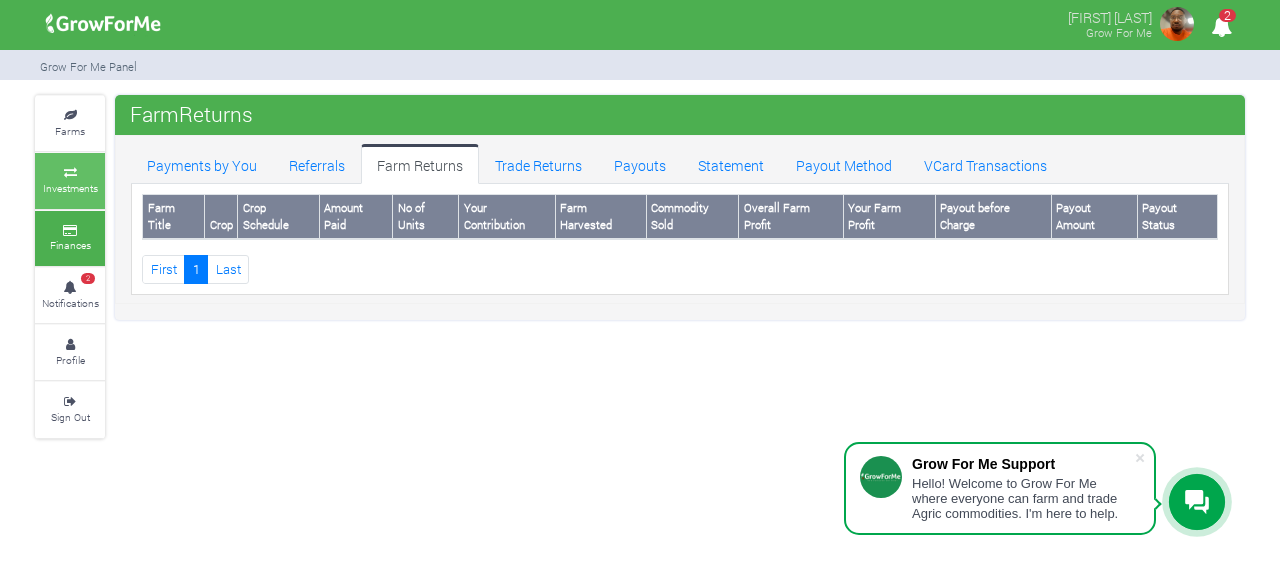 click on "Investments" at bounding box center (70, 188) 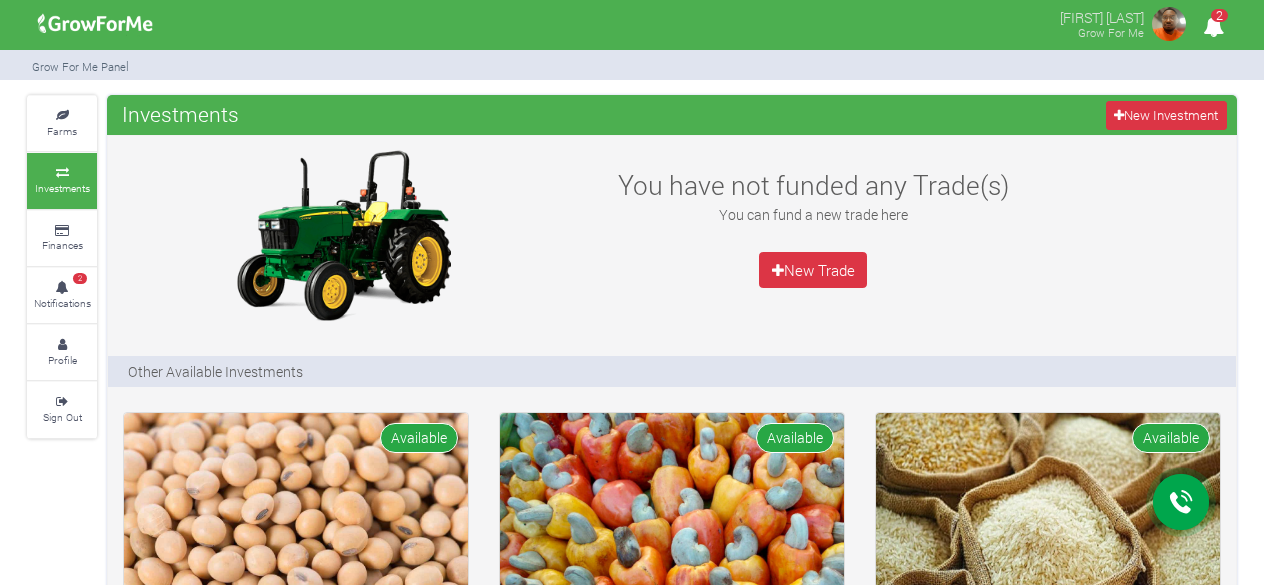 scroll, scrollTop: 0, scrollLeft: 0, axis: both 